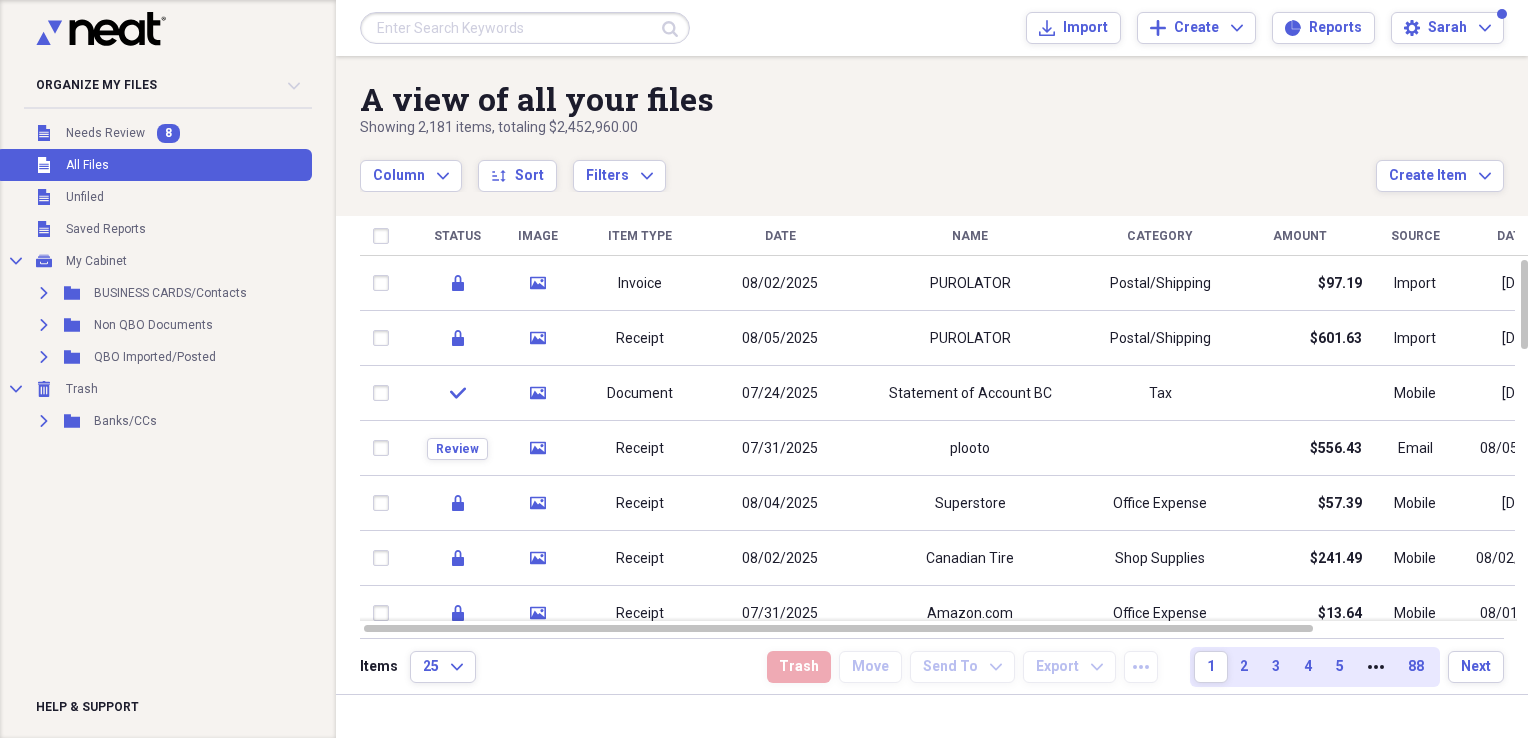 scroll, scrollTop: 0, scrollLeft: 0, axis: both 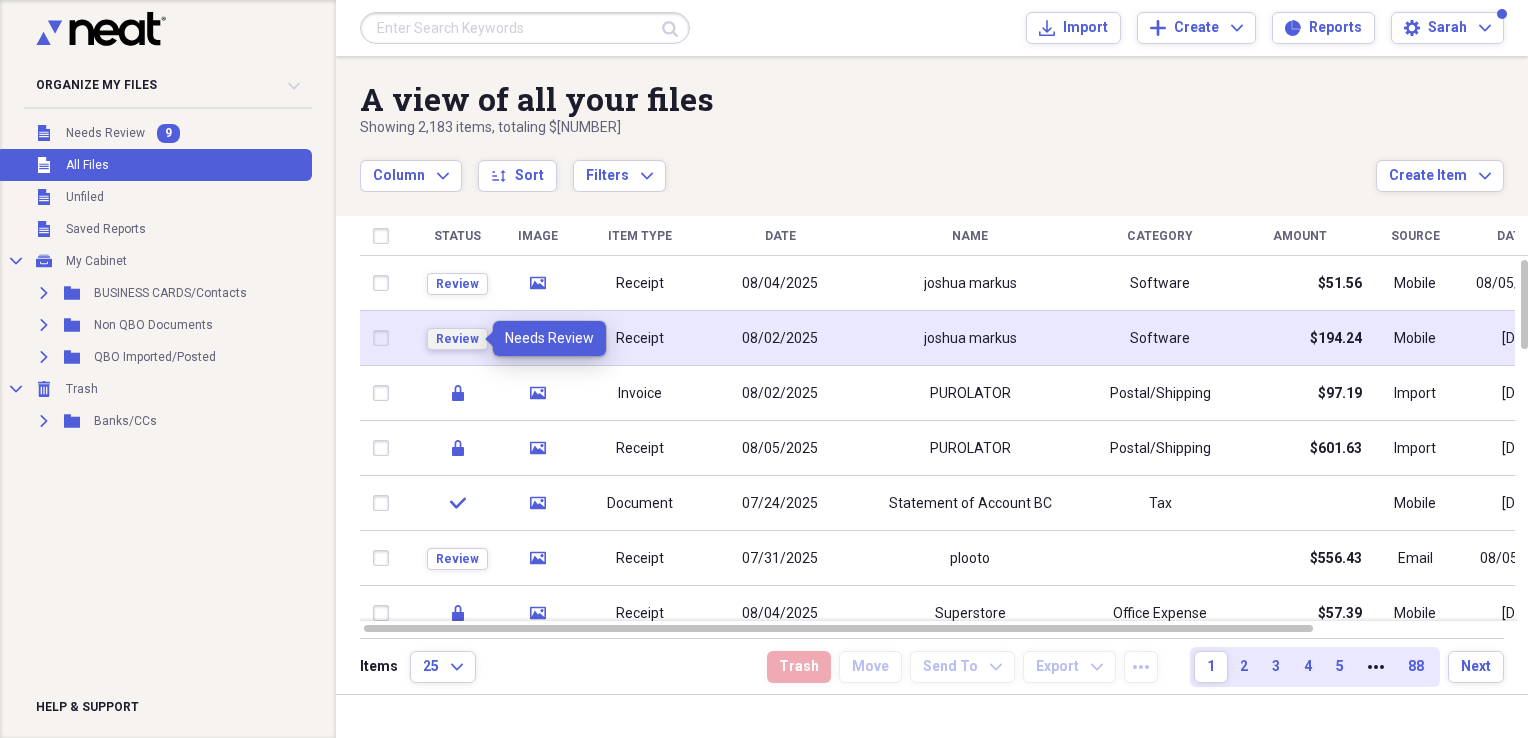 click on "Review" at bounding box center [457, 339] 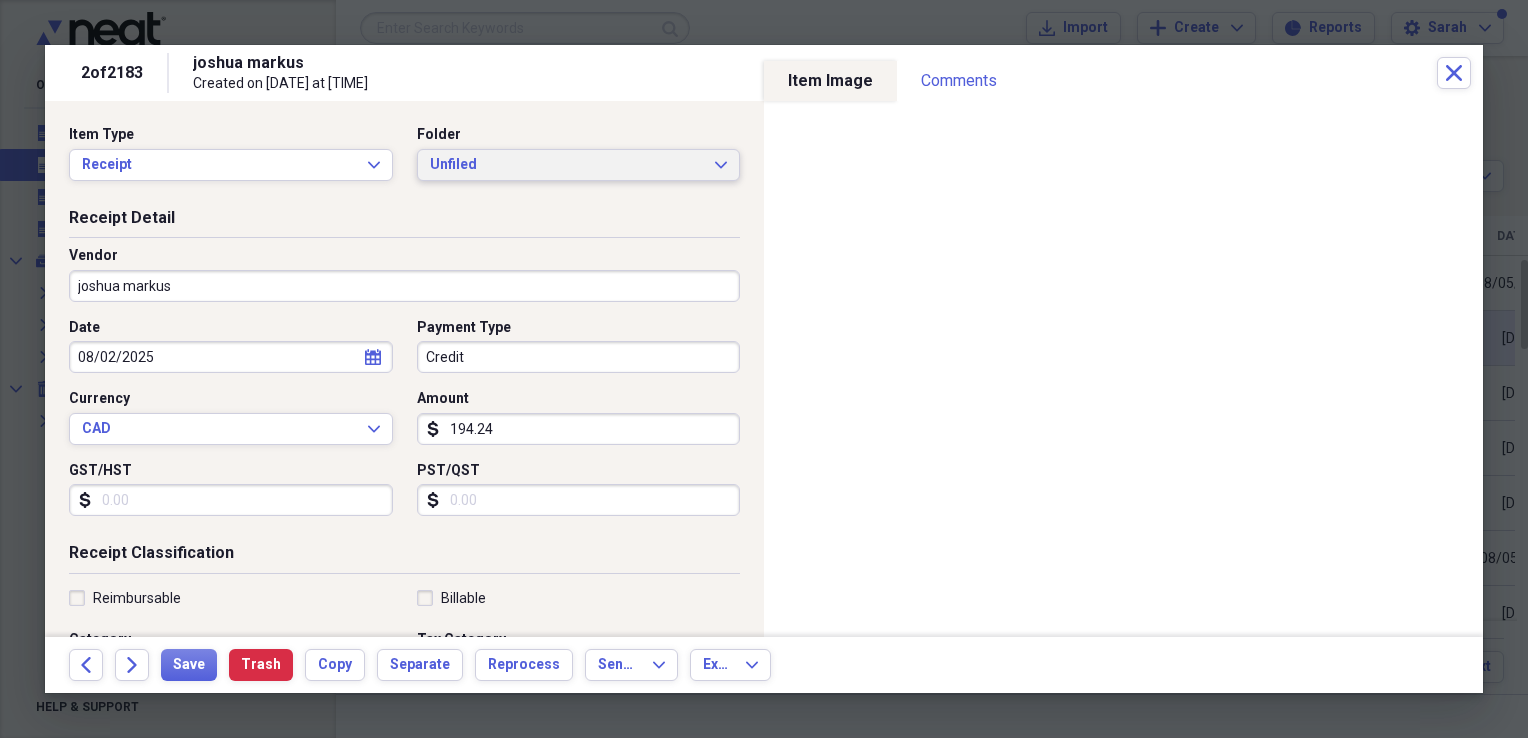 click on "Unfiled" at bounding box center [567, 165] 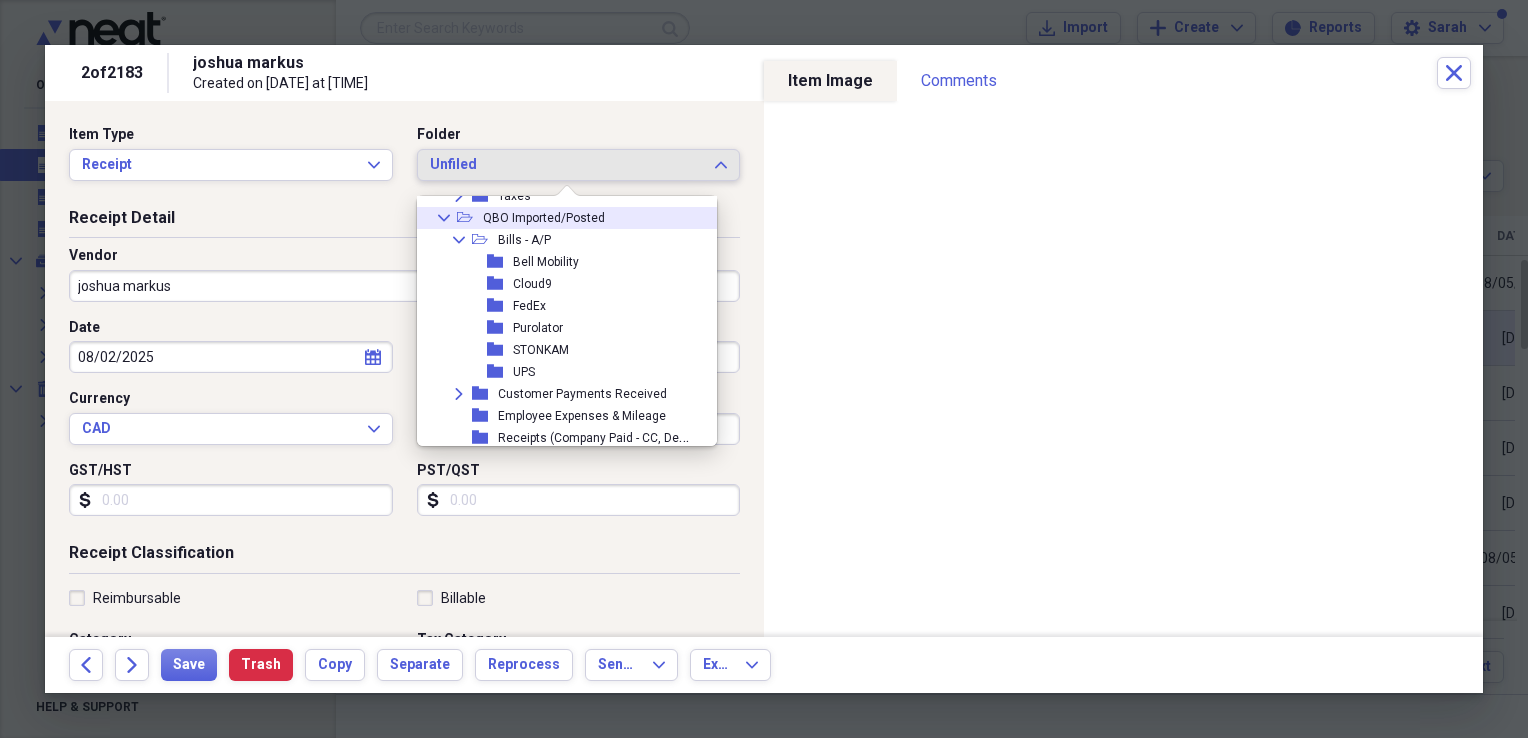 scroll, scrollTop: 248, scrollLeft: 0, axis: vertical 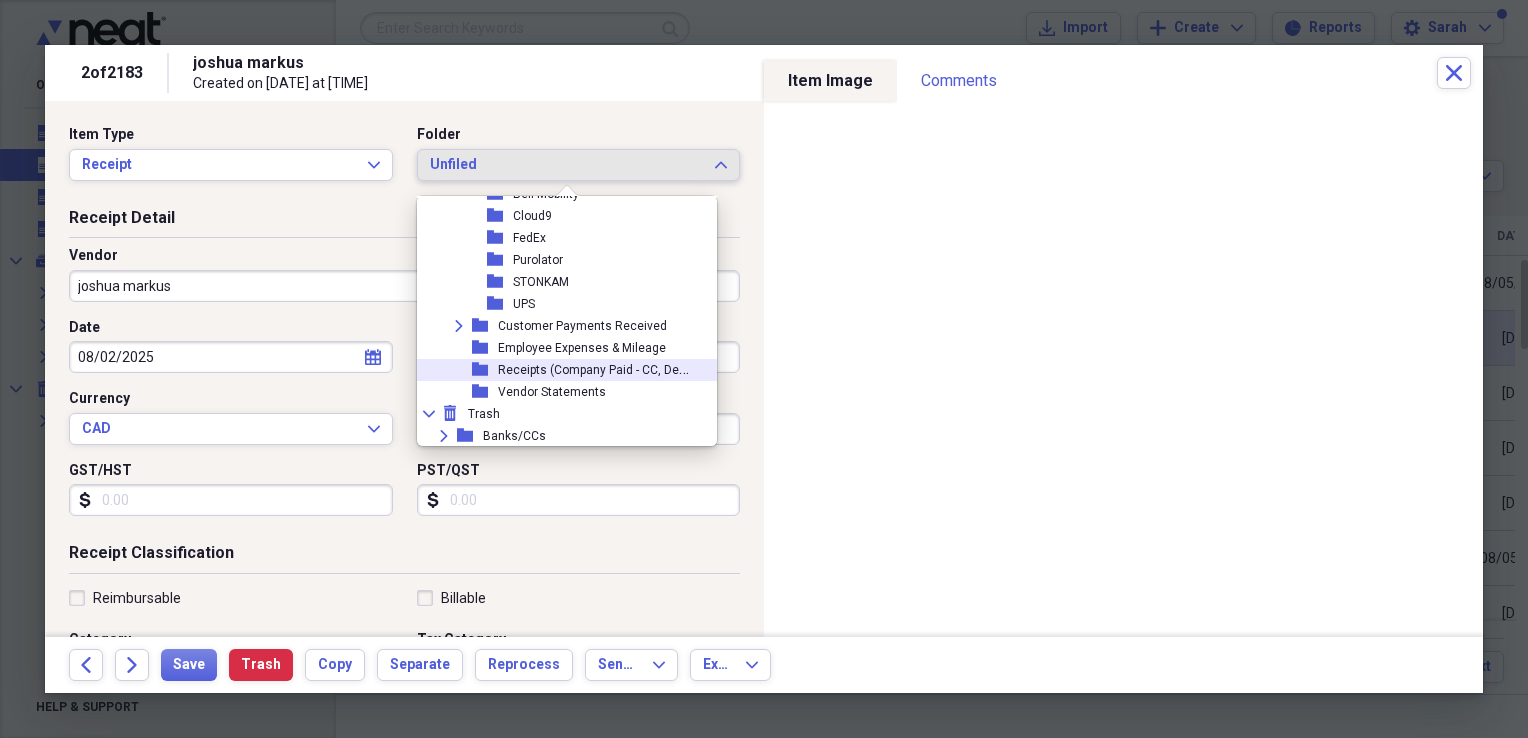 click 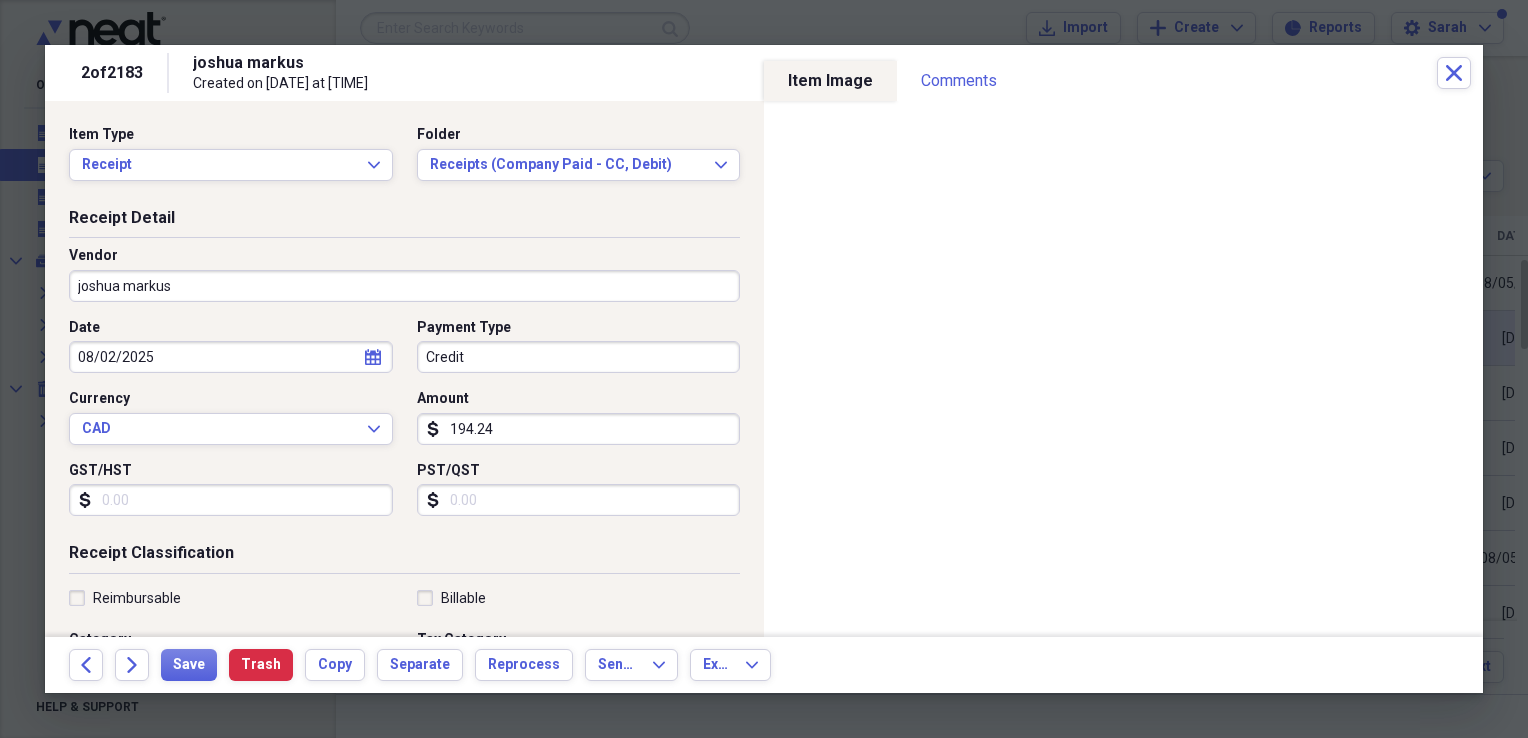 click on "joshua markus" at bounding box center [404, 286] 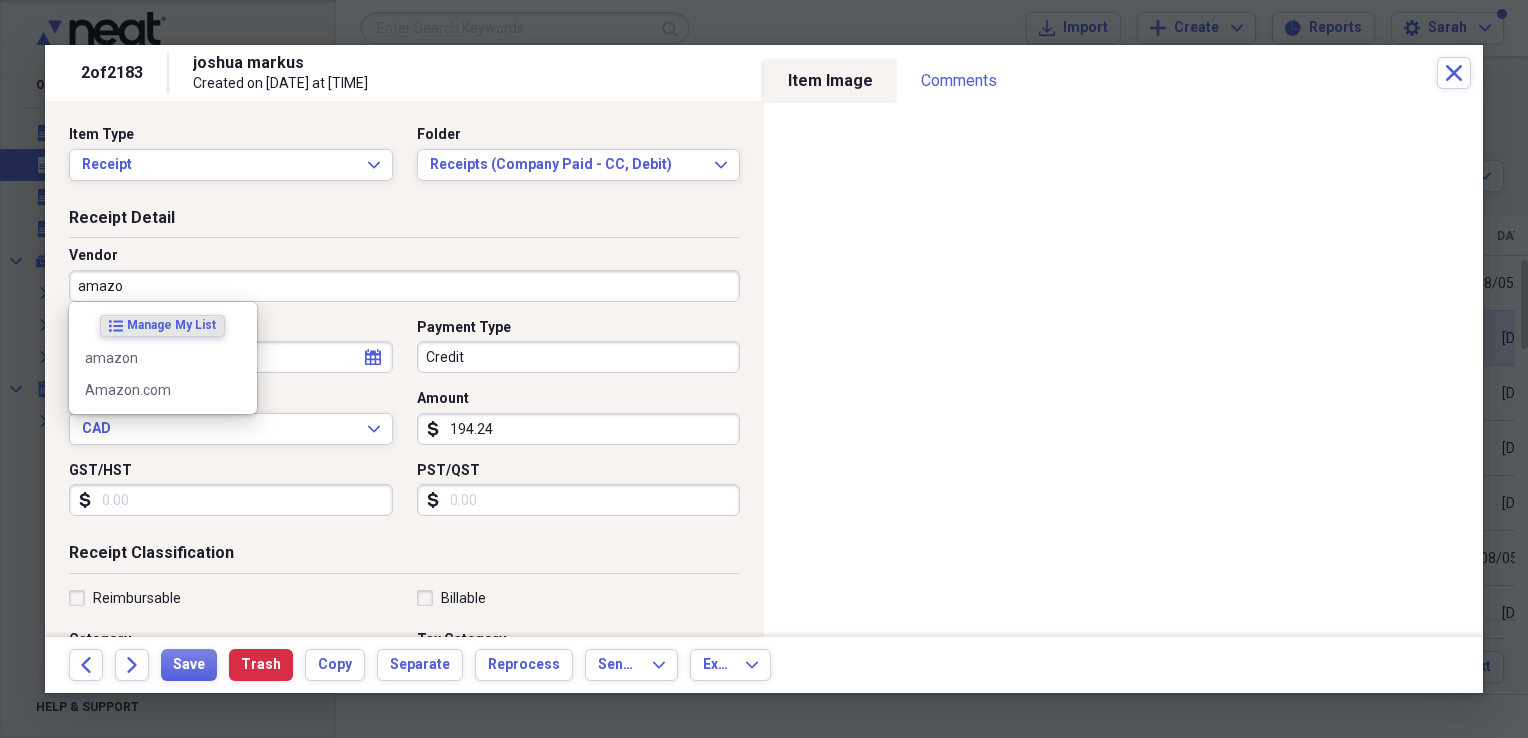 type on "amazon" 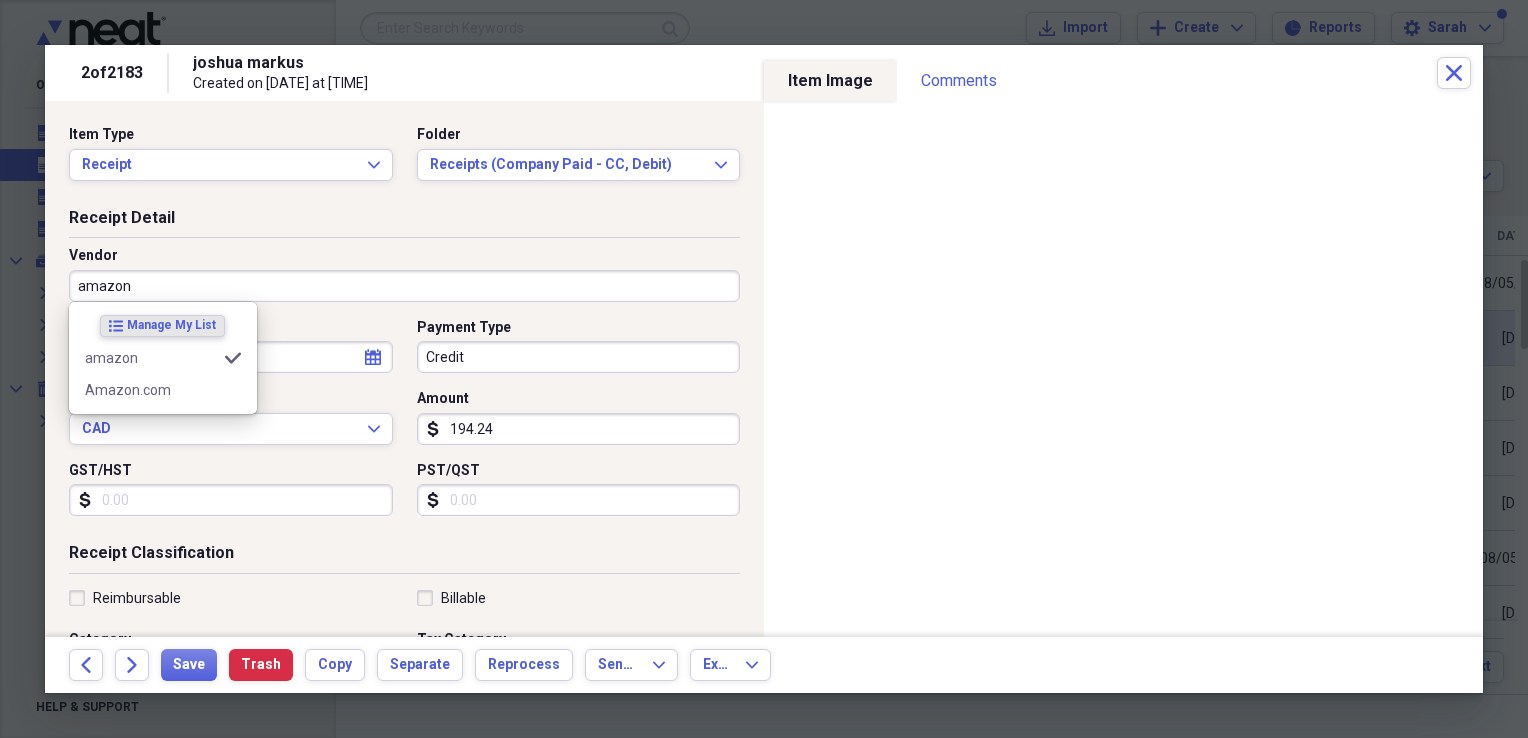 type on "Office Expense" 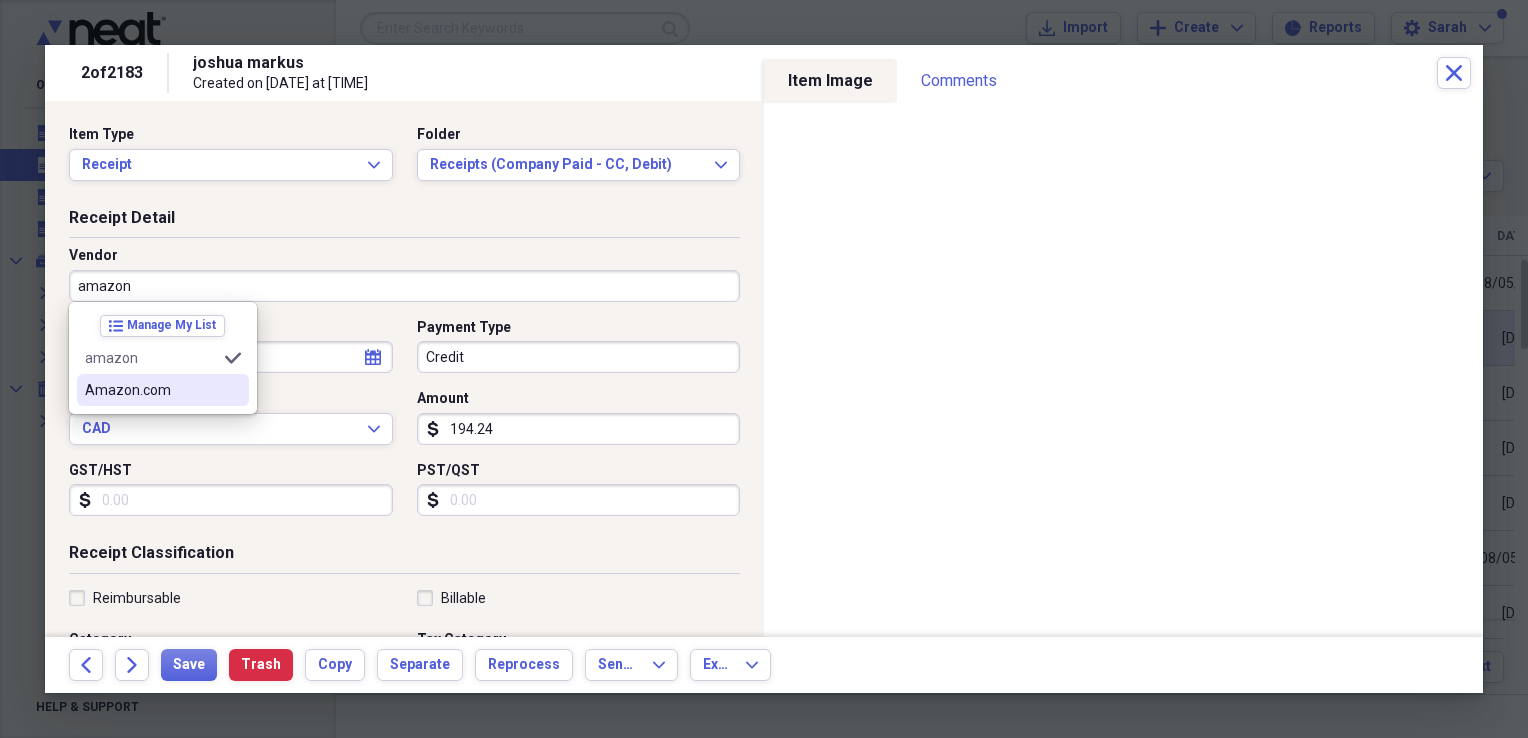 click on "Amazon.com" at bounding box center (151, 390) 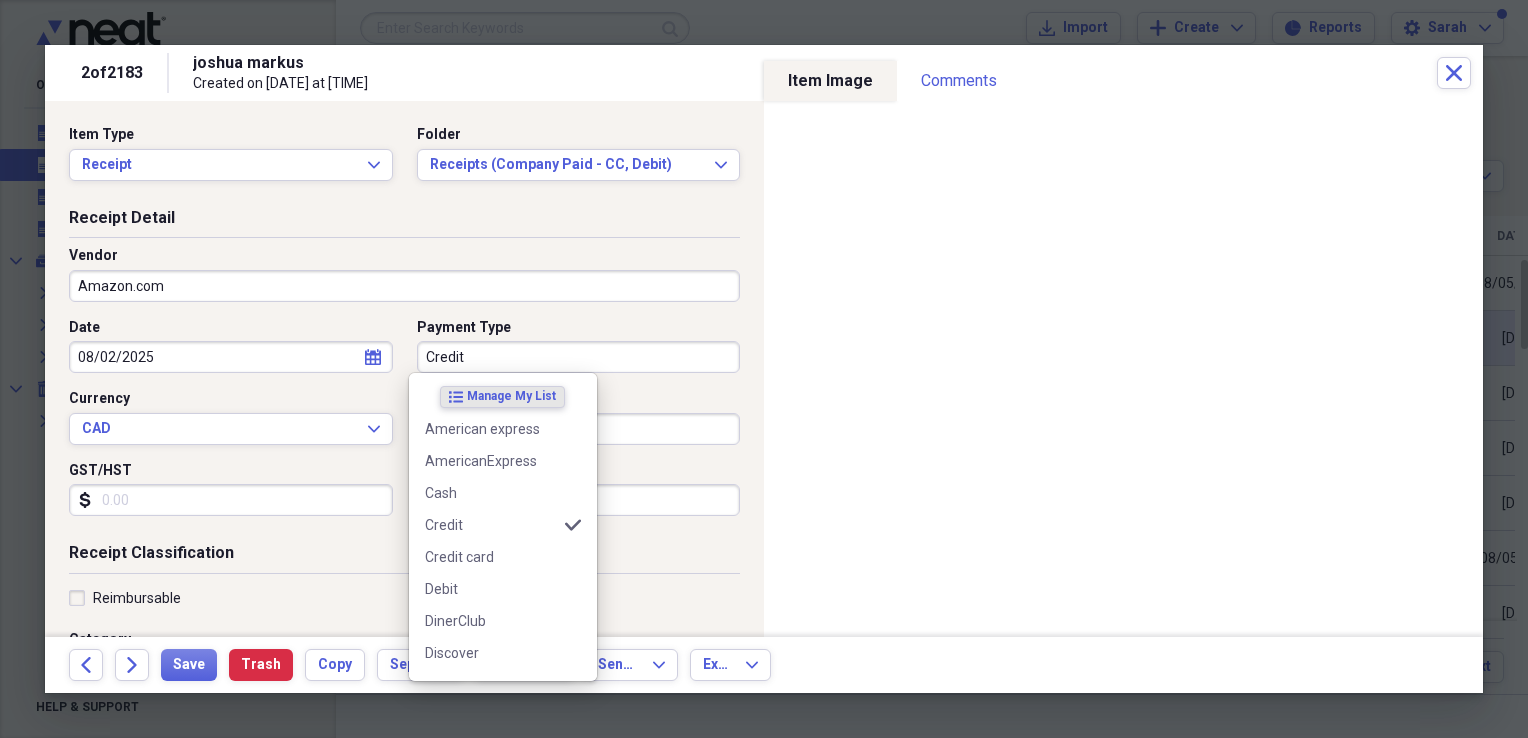 click on "Credit" at bounding box center [579, 357] 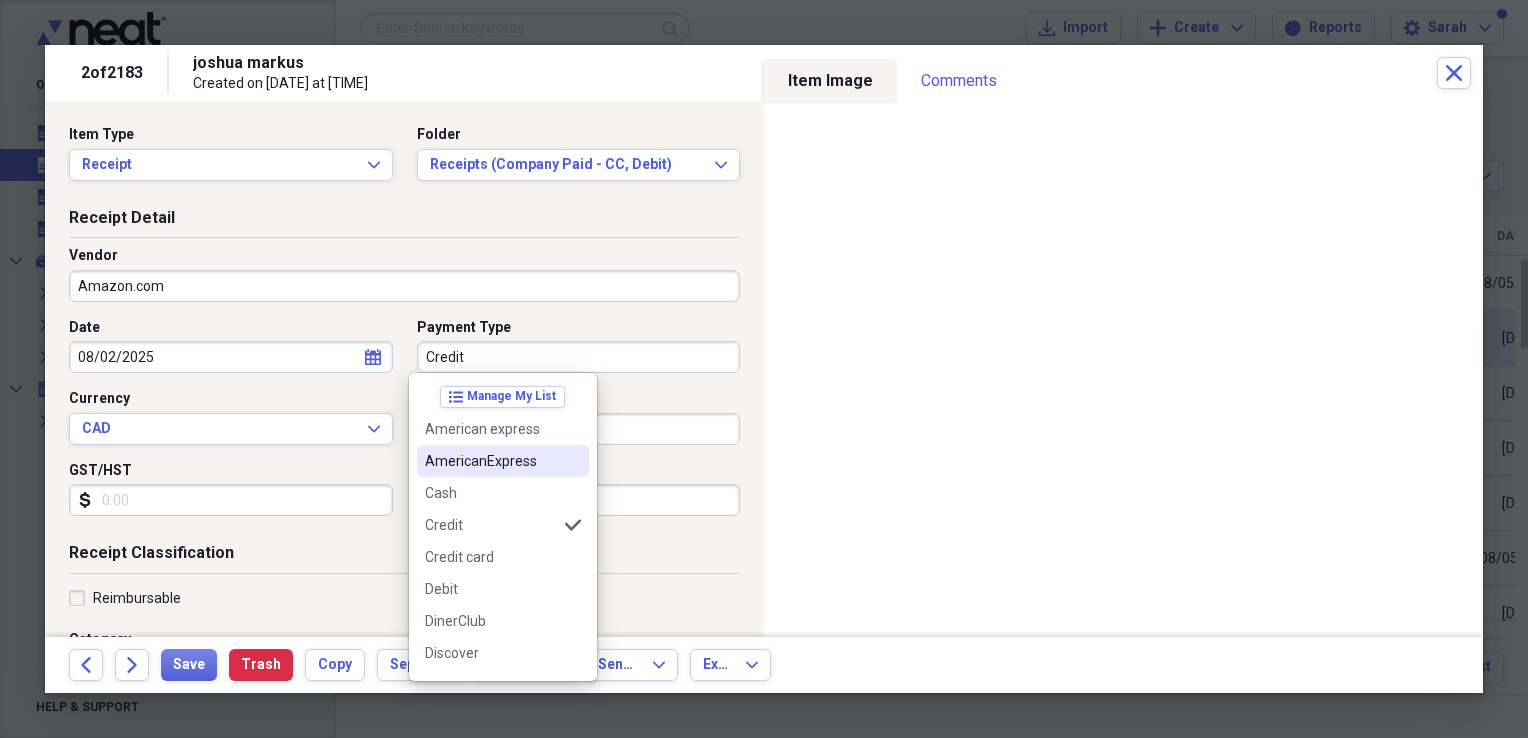 click on "AmericanExpress" at bounding box center (491, 461) 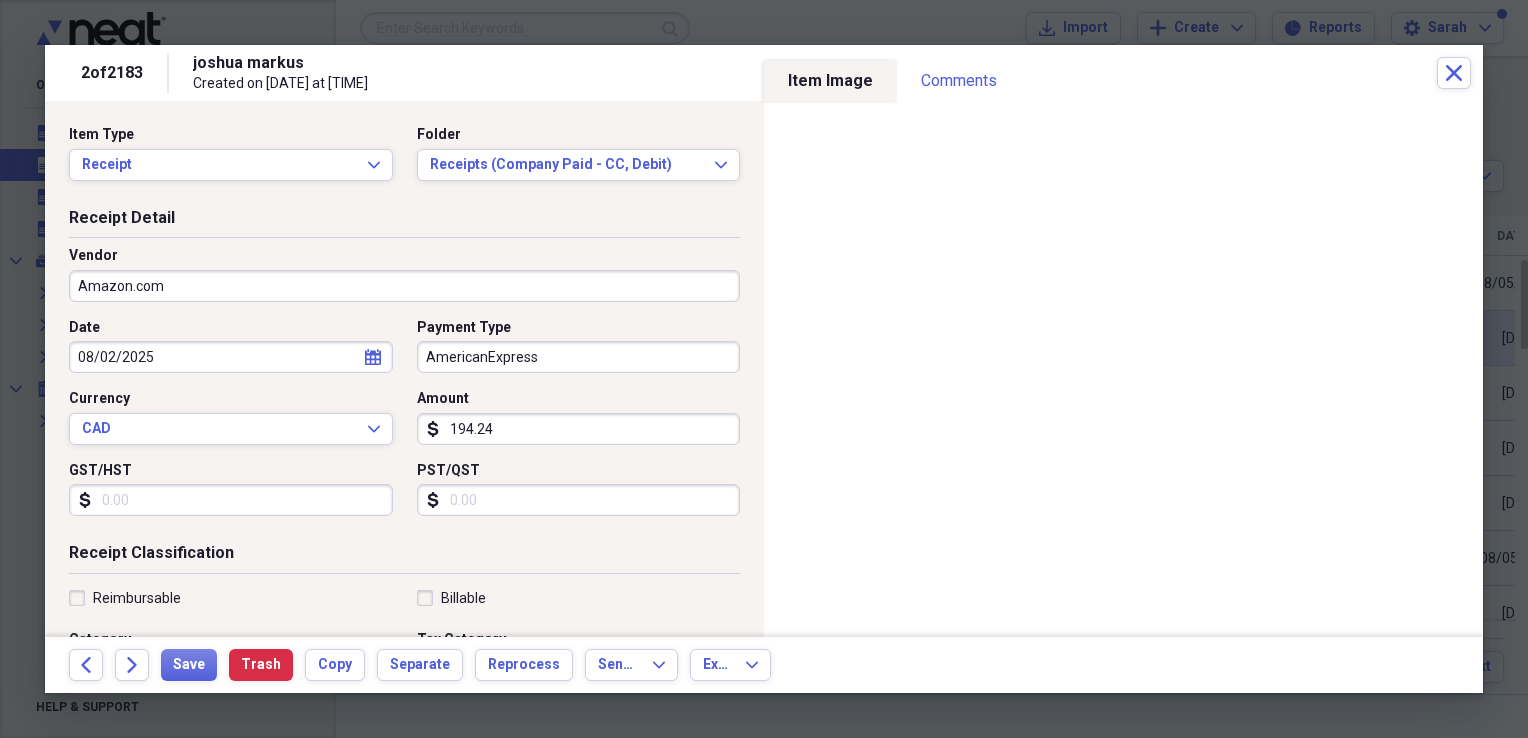 click on "GST/HST" at bounding box center [231, 500] 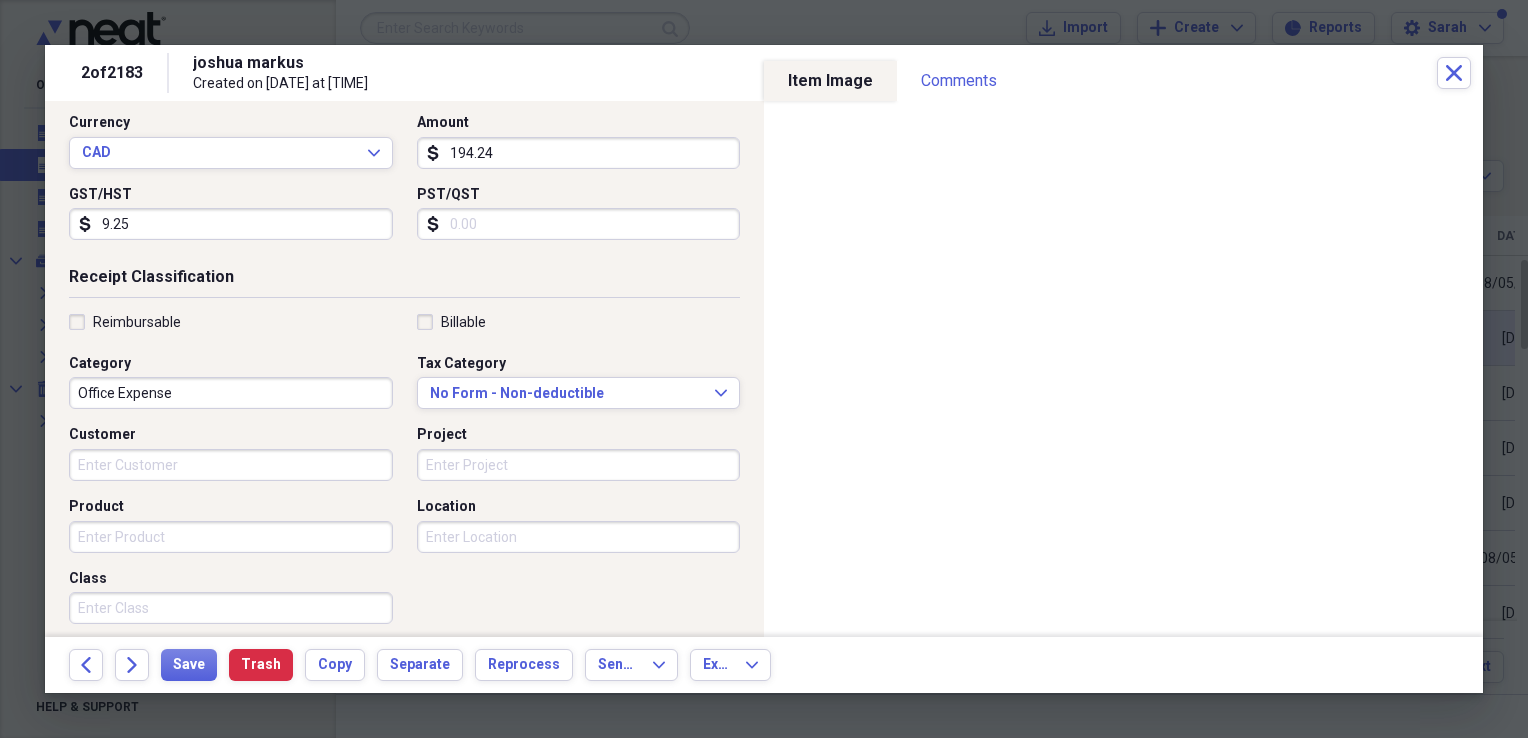 scroll, scrollTop: 400, scrollLeft: 0, axis: vertical 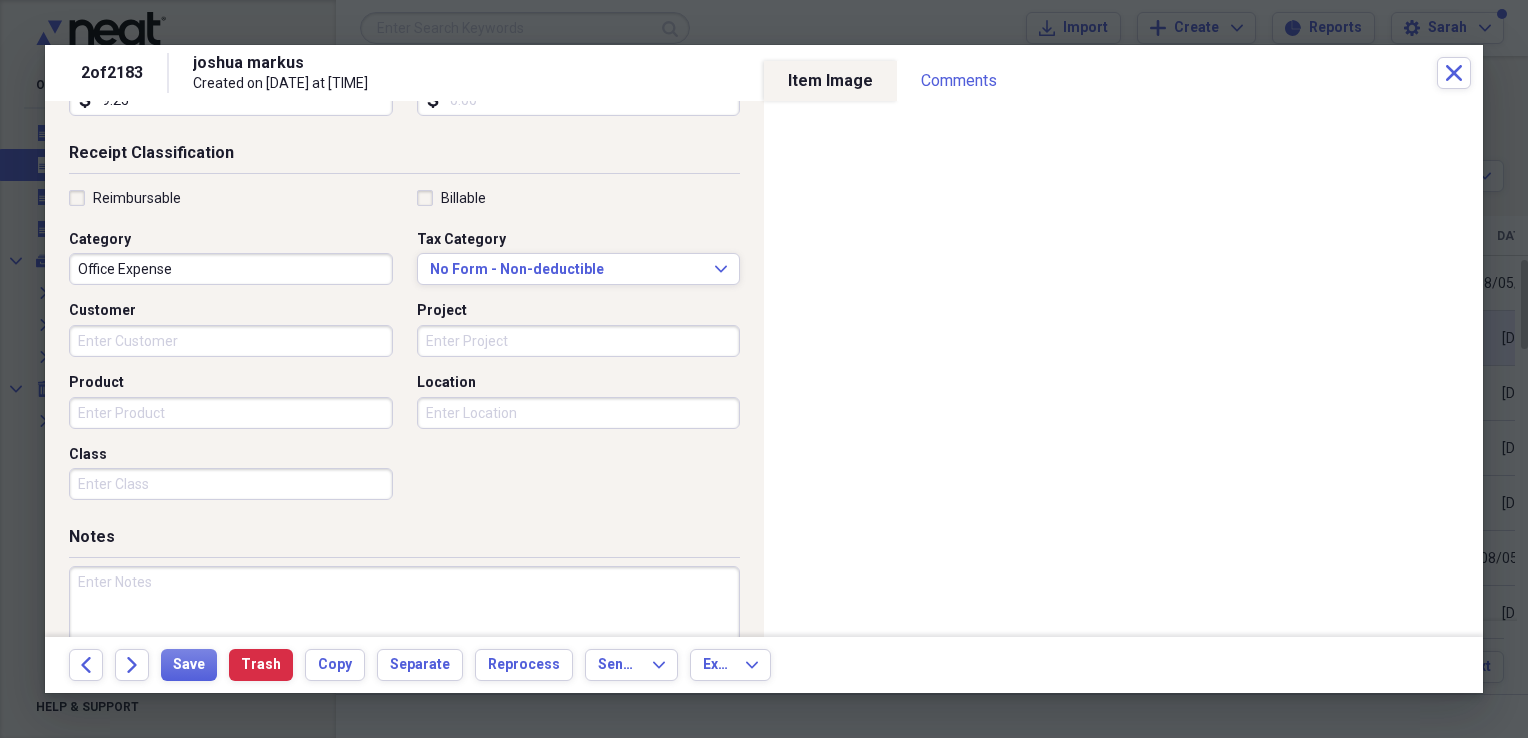 type on "9.25" 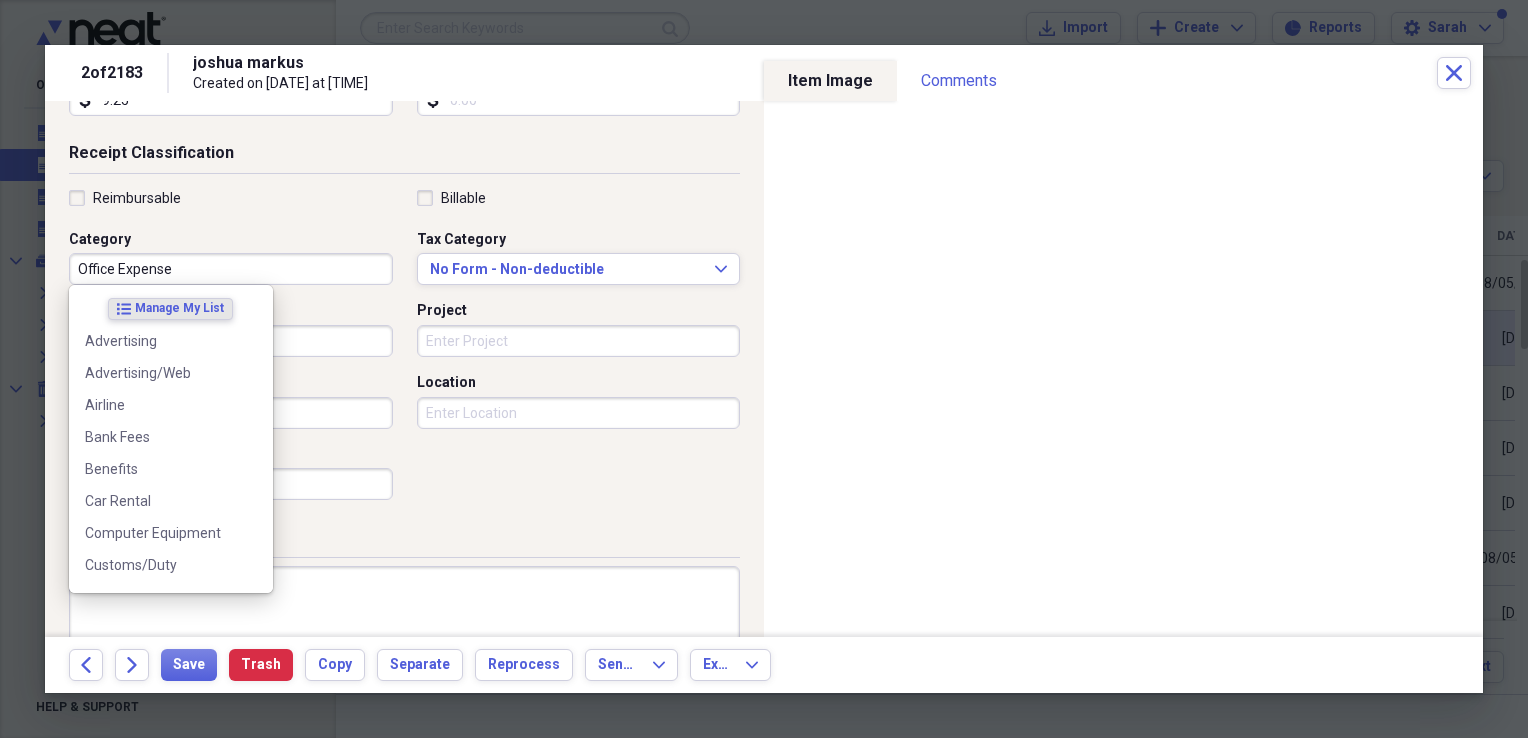 click on "Office Expense" at bounding box center (231, 269) 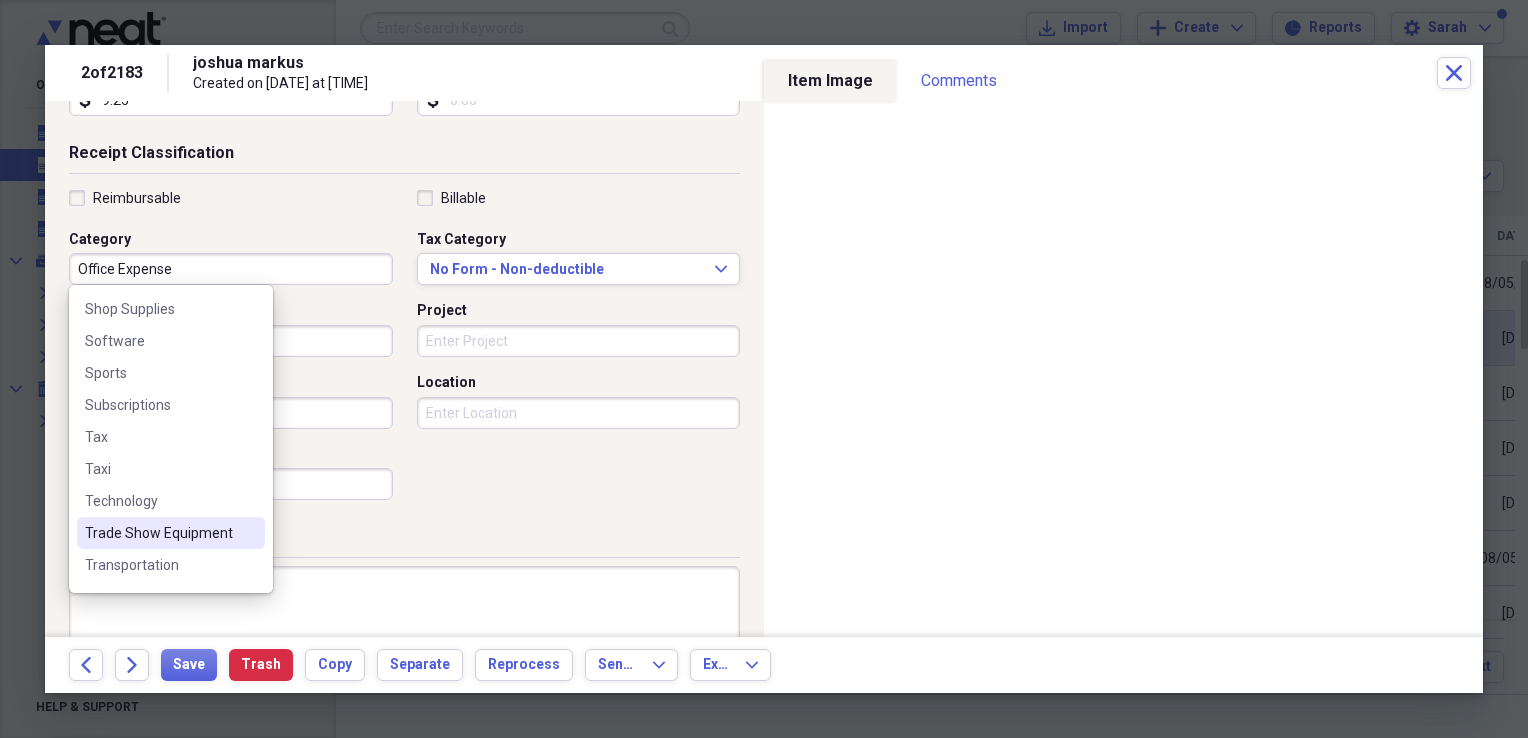 scroll, scrollTop: 916, scrollLeft: 0, axis: vertical 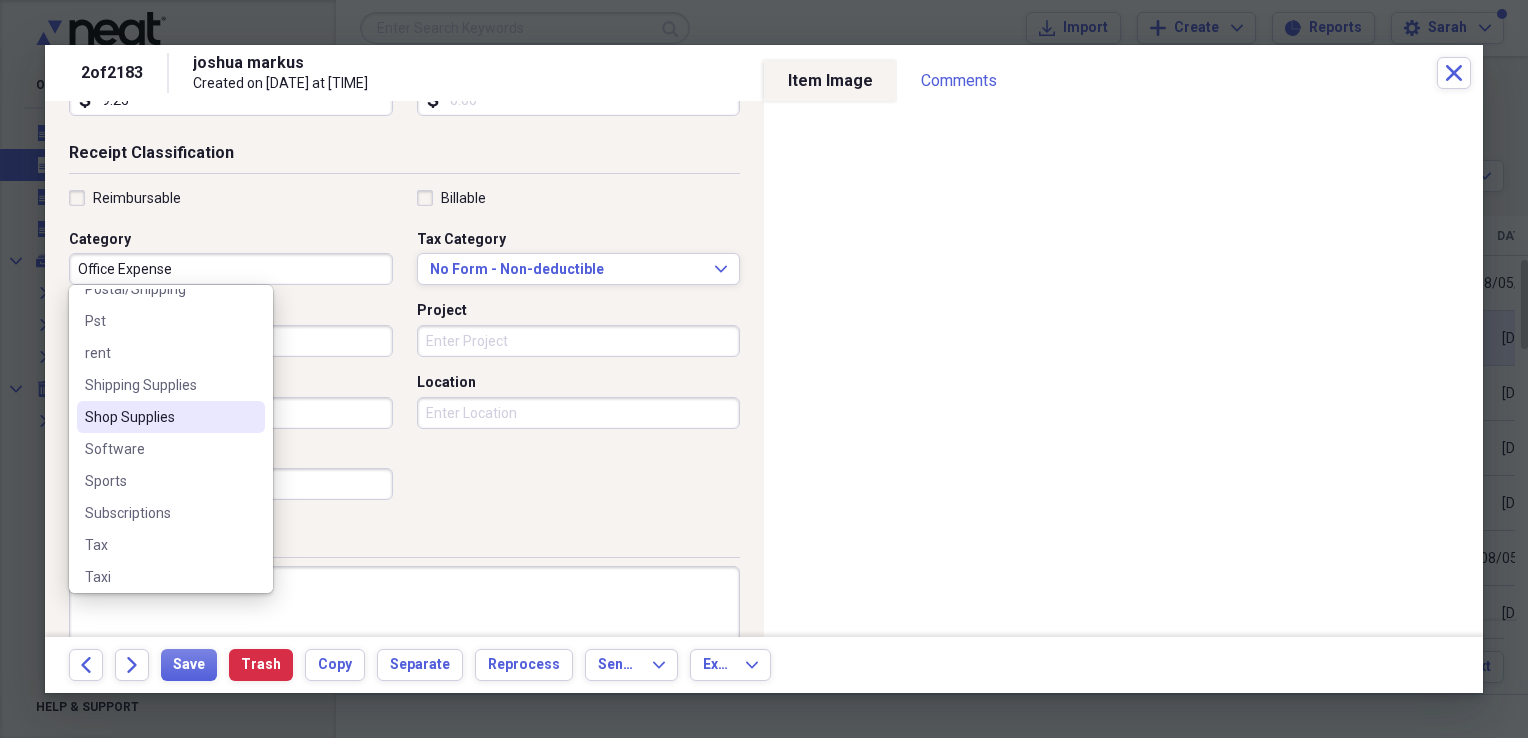 click on "Shop Supplies" at bounding box center (159, 417) 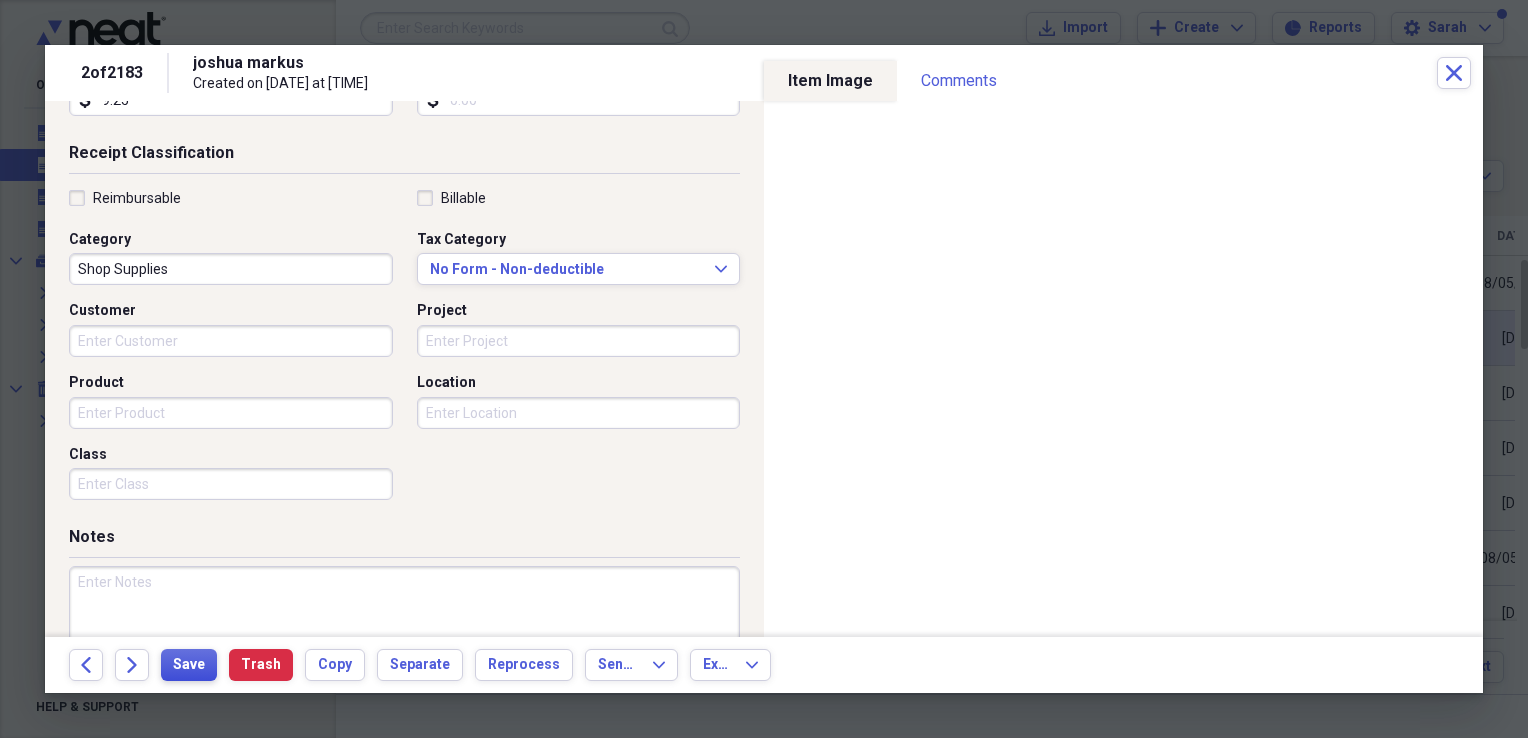 click on "Save" at bounding box center [189, 665] 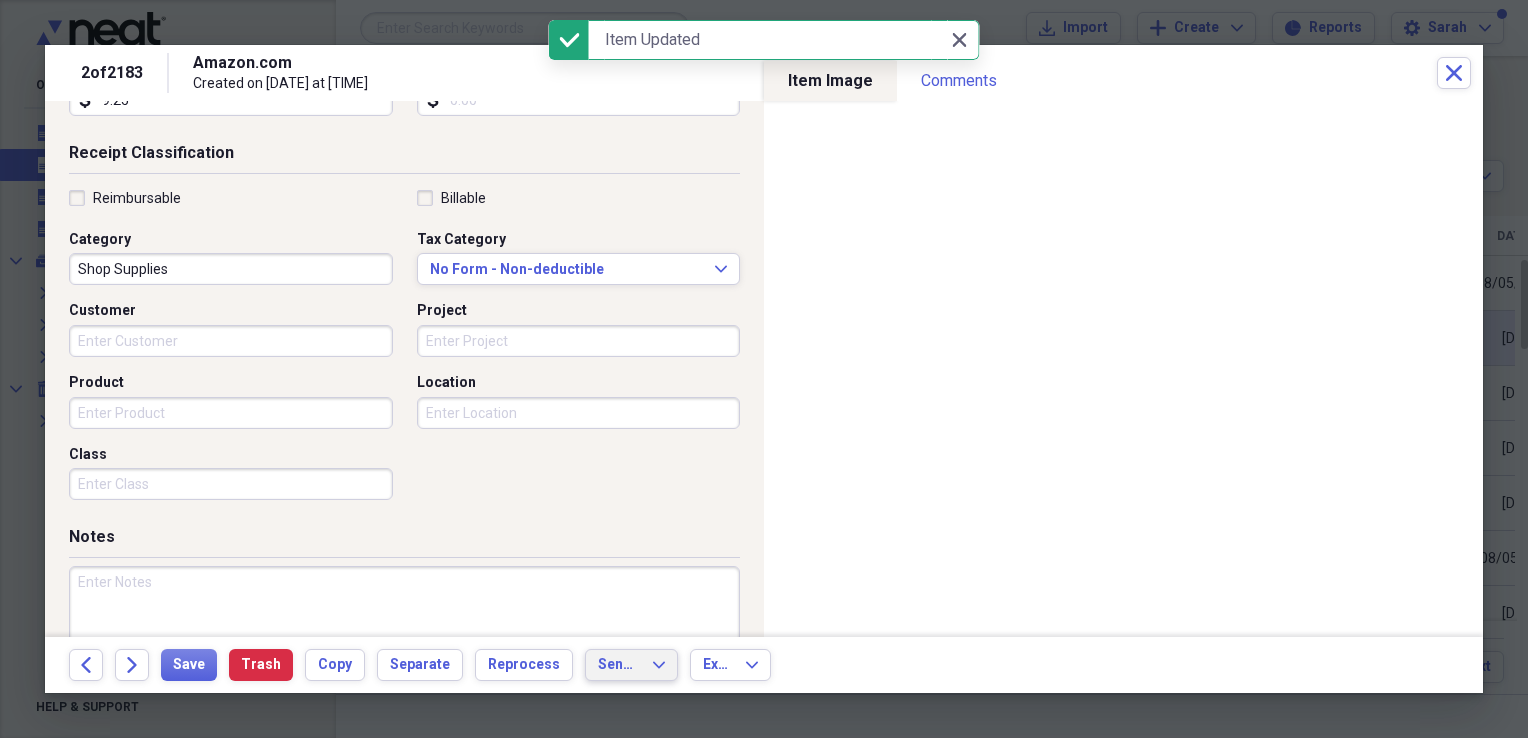 click on "Send To Expand" at bounding box center [631, 665] 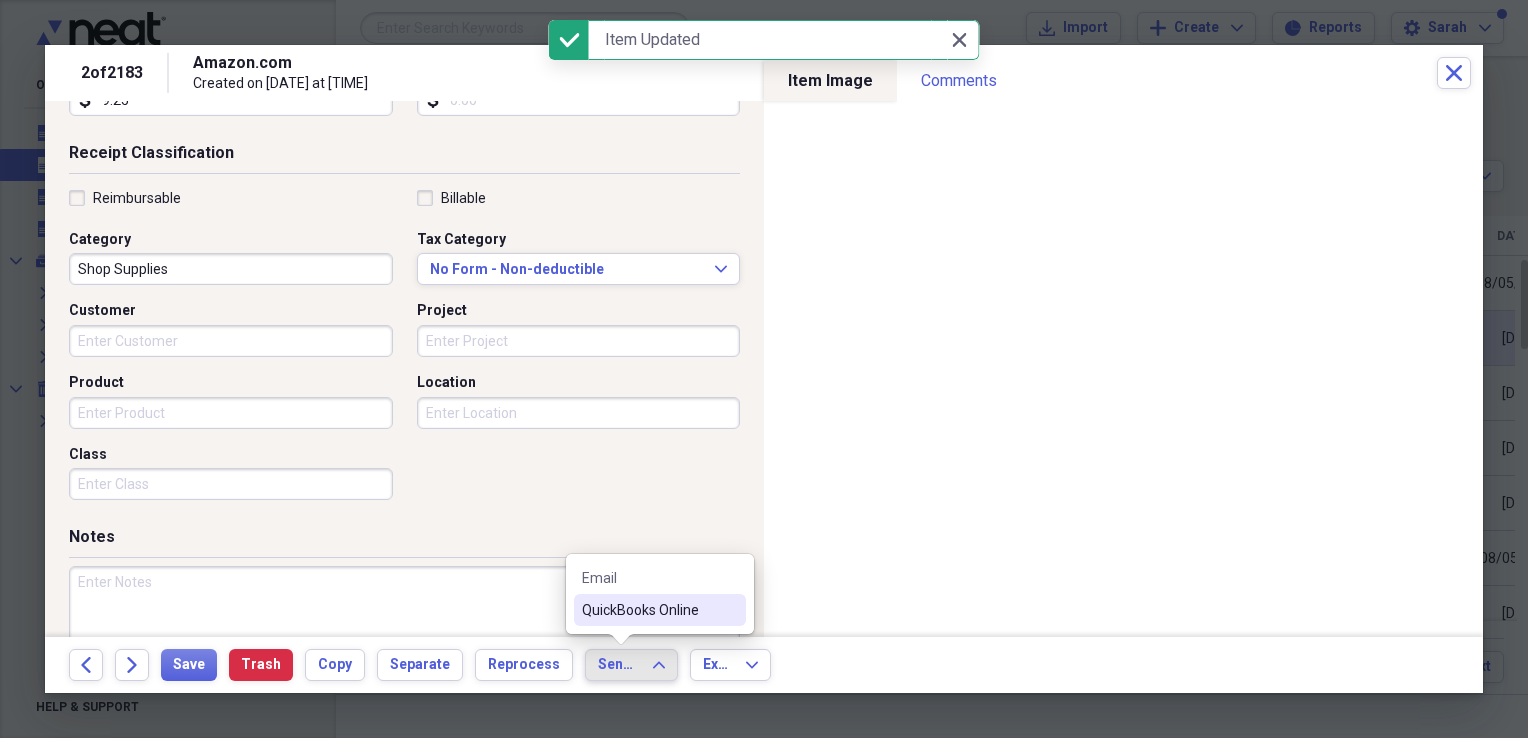 click on "QuickBooks Online" at bounding box center (648, 610) 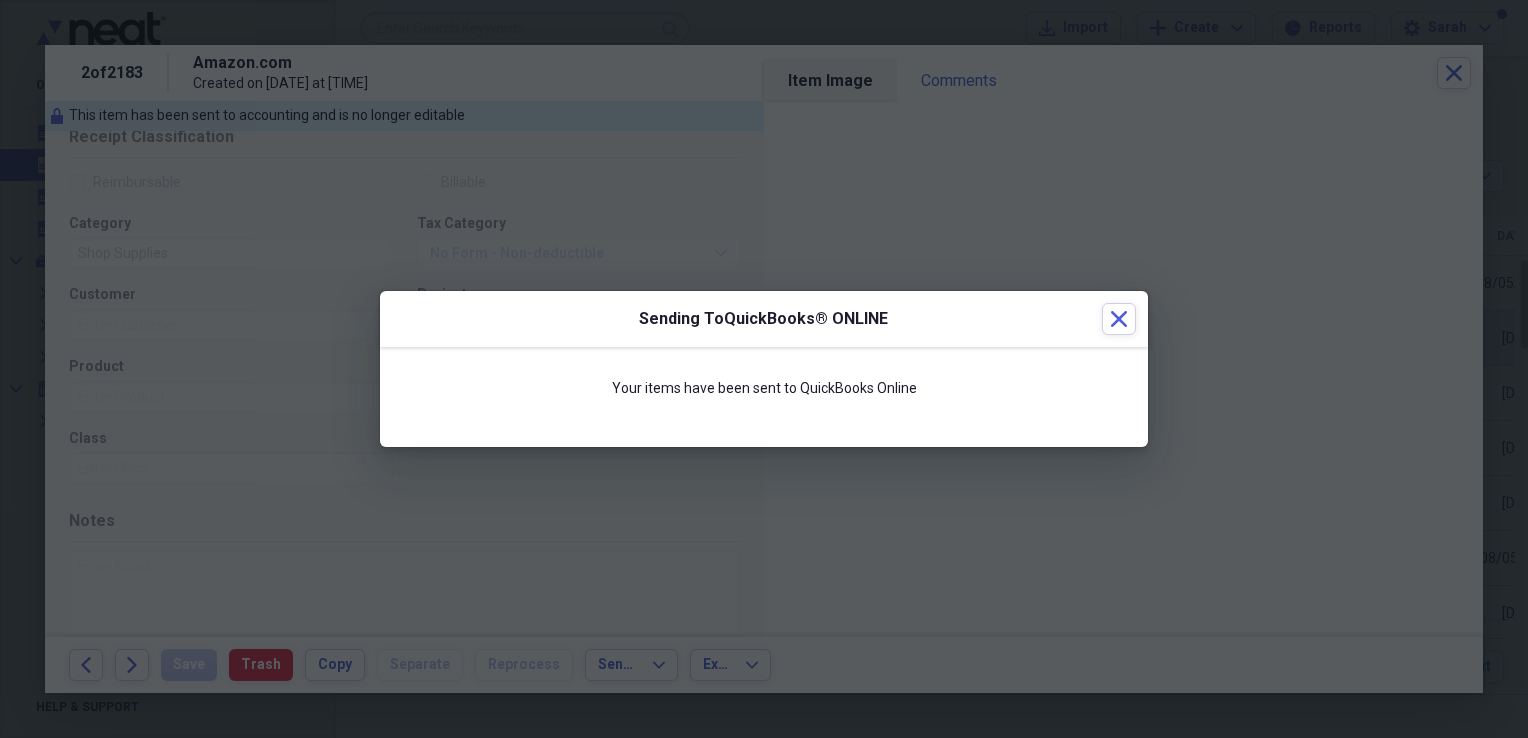 scroll, scrollTop: 384, scrollLeft: 0, axis: vertical 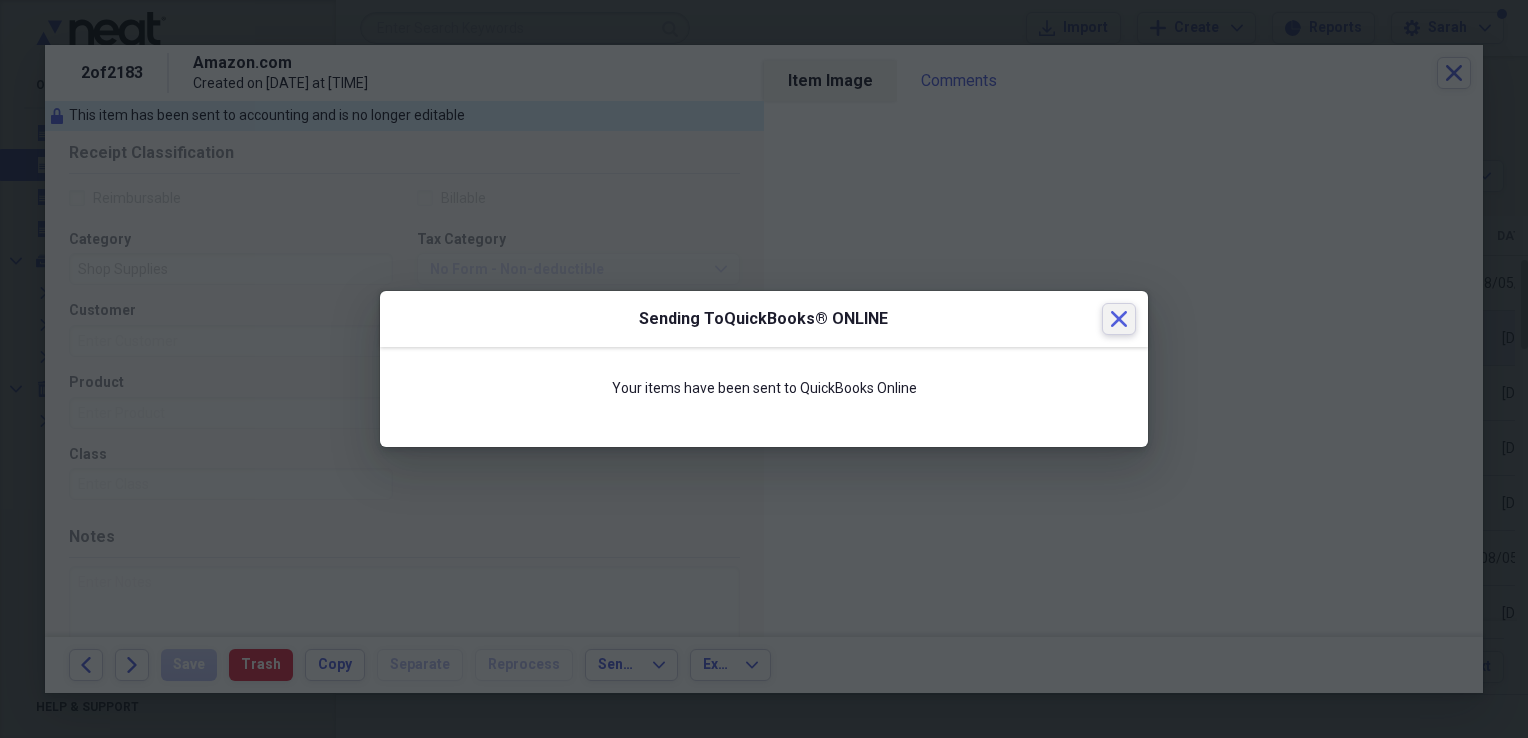click 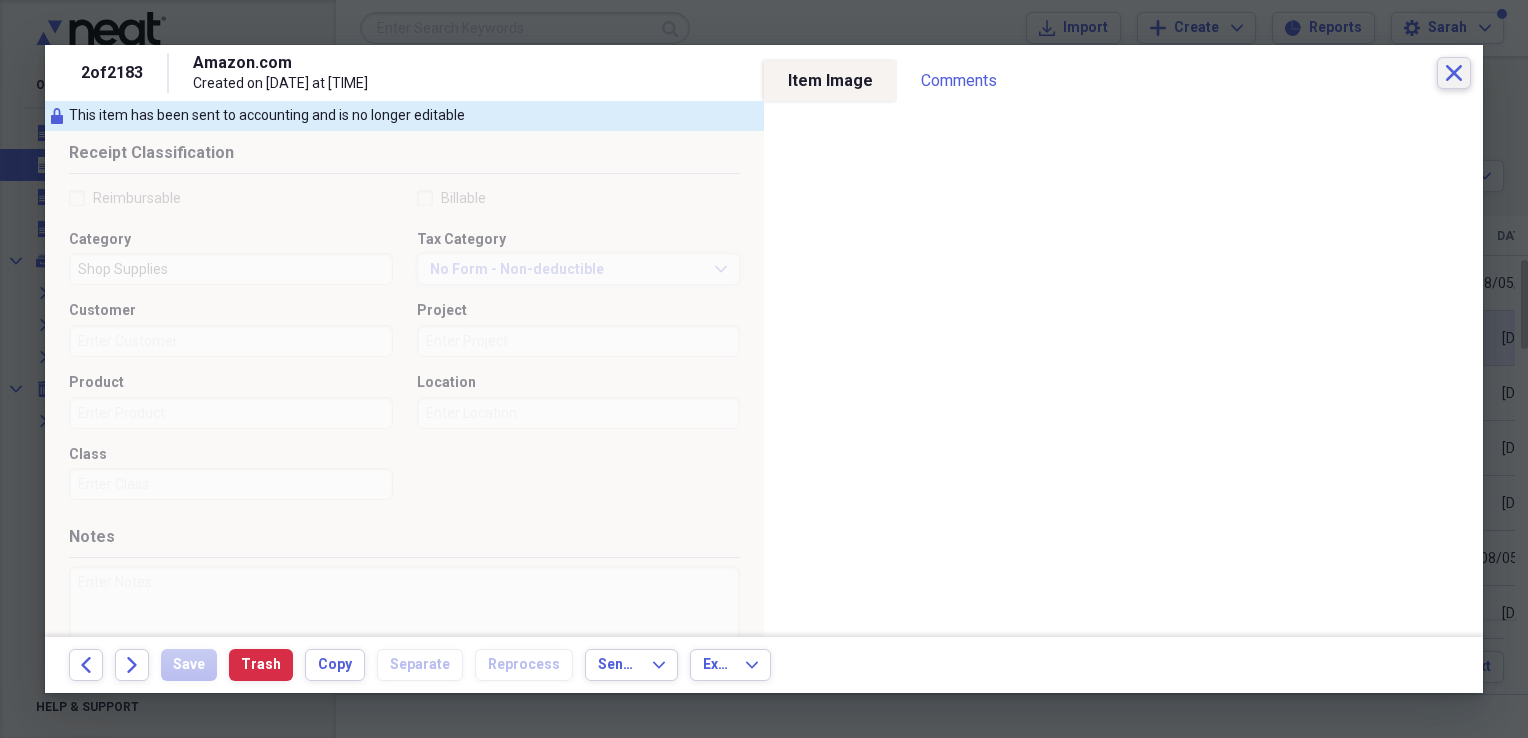 click 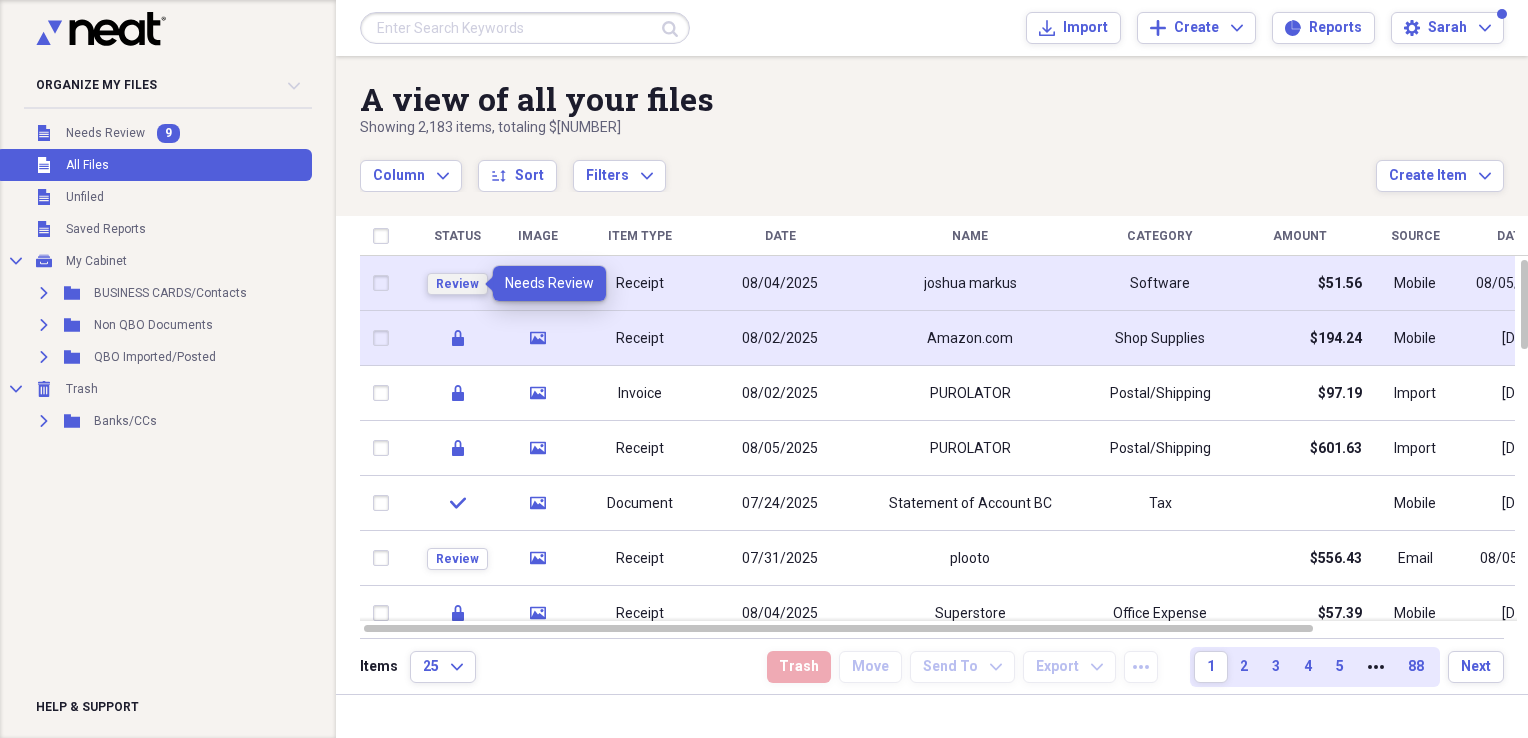 click on "Review" at bounding box center [457, 284] 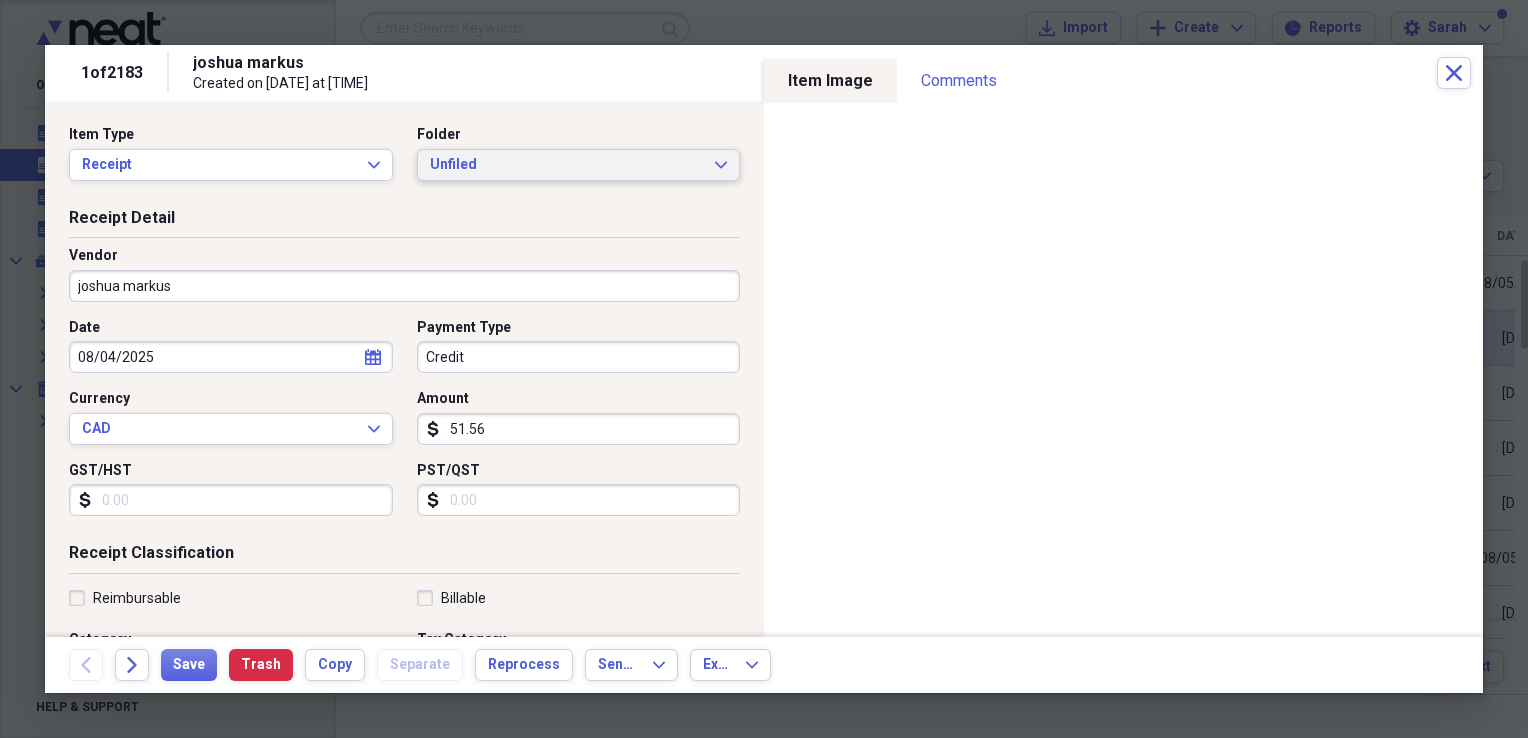 click on "Unfiled" at bounding box center (567, 165) 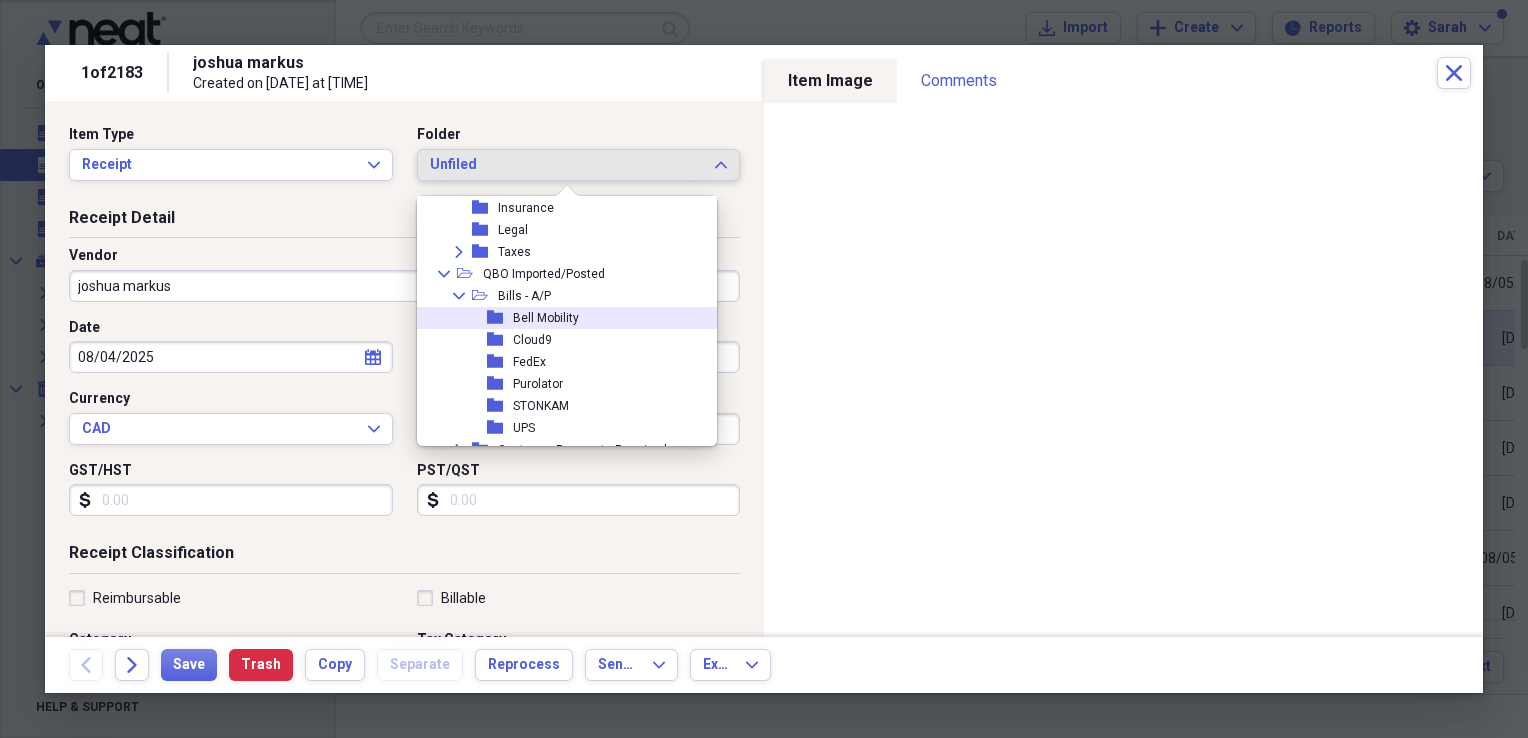 scroll, scrollTop: 248, scrollLeft: 0, axis: vertical 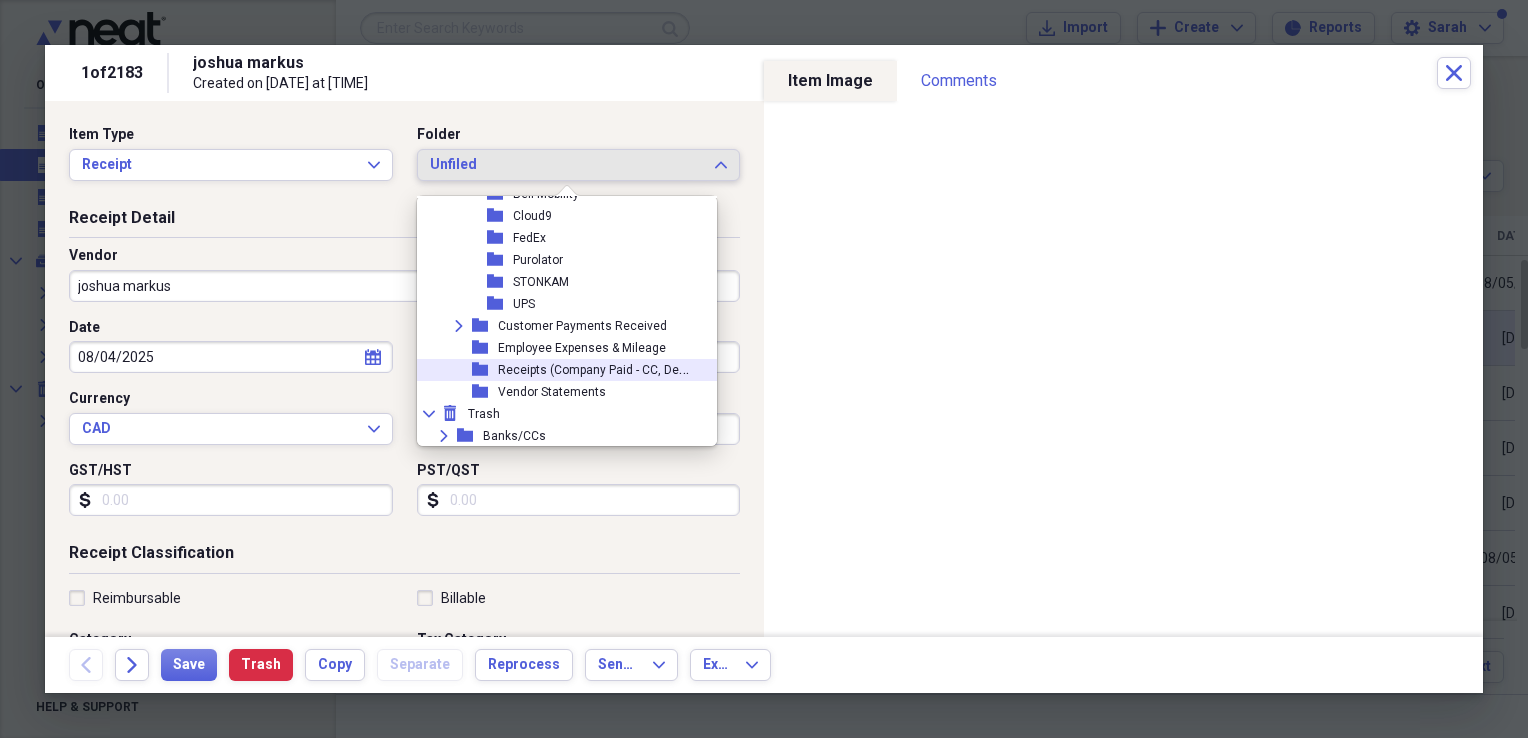 click 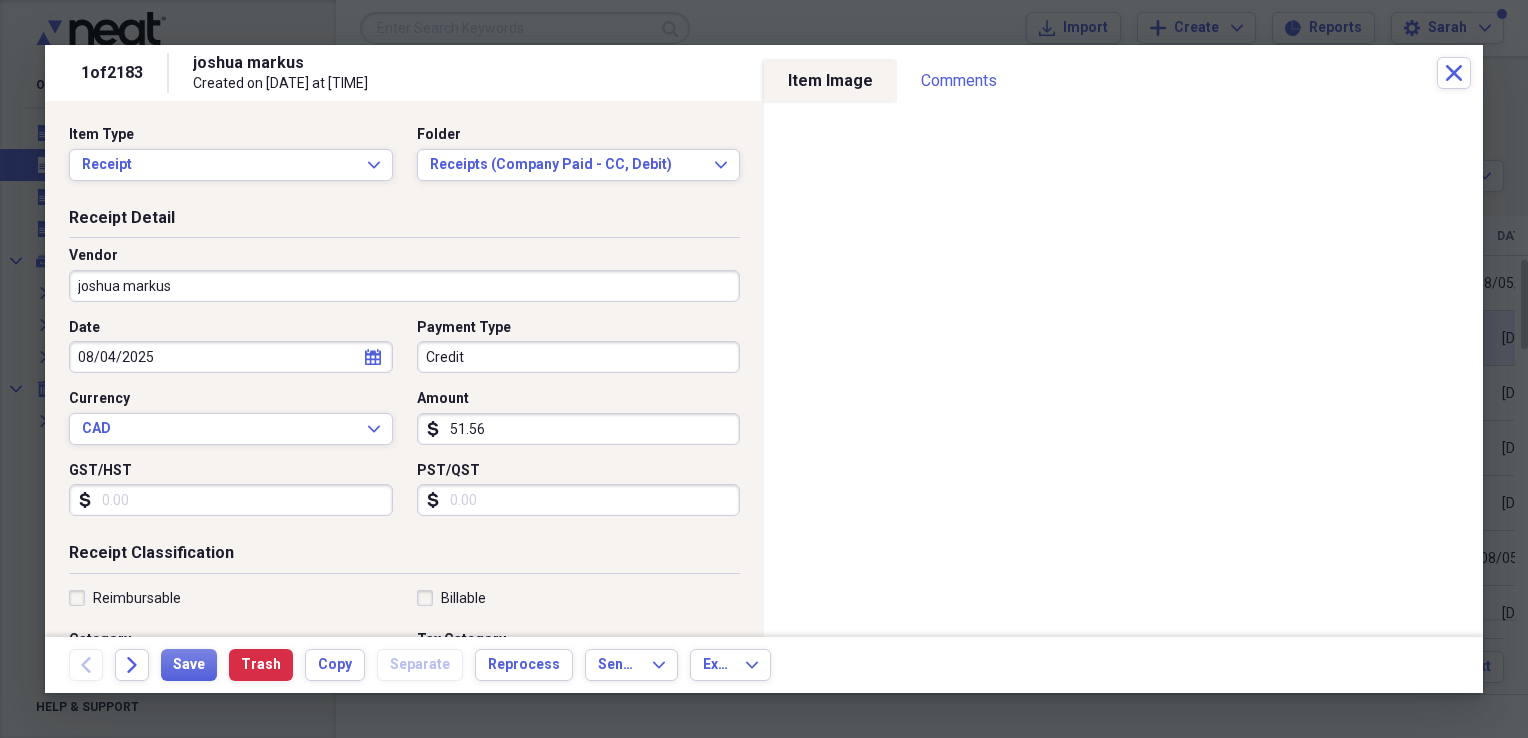 click on "joshua markus" at bounding box center (404, 286) 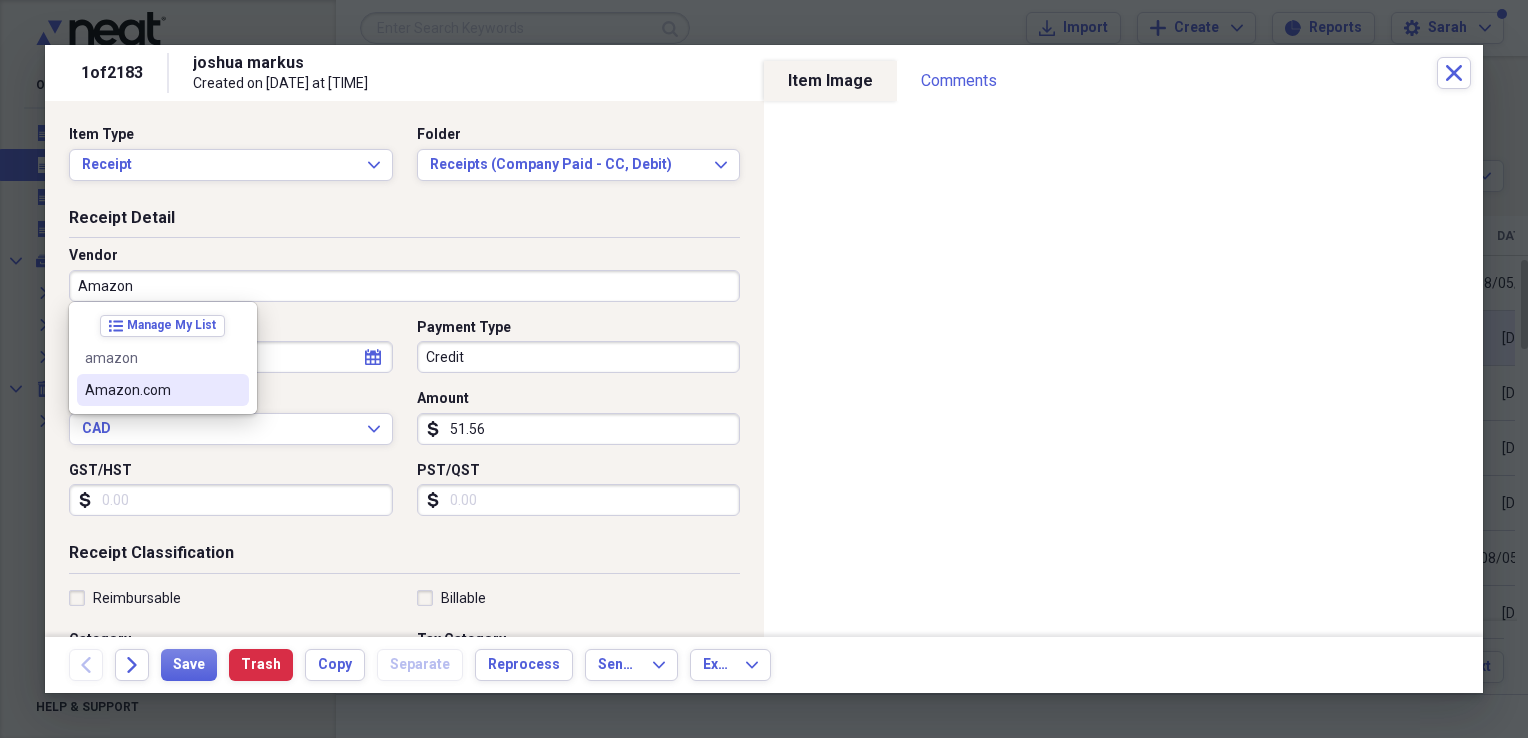 click on "Amazon.com" at bounding box center (151, 390) 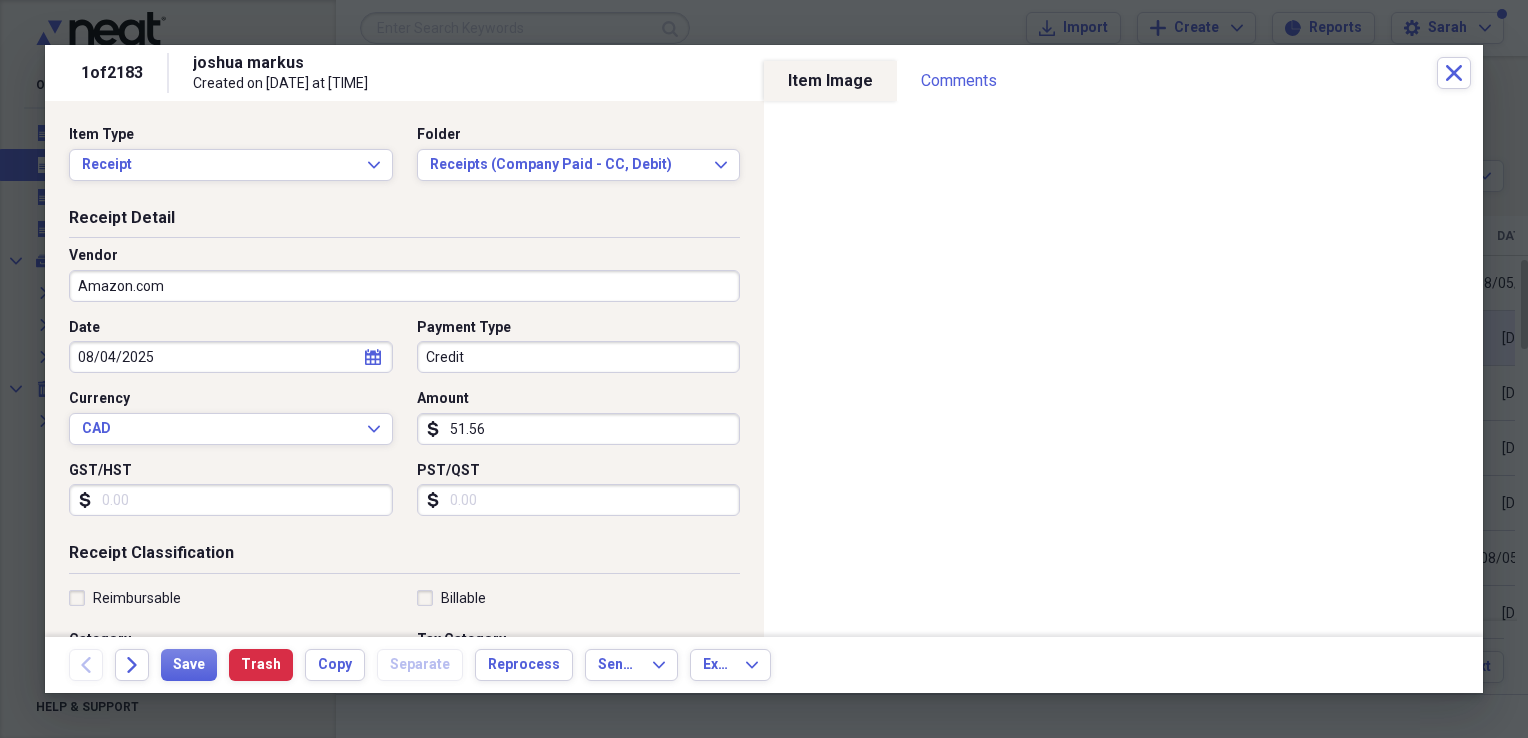 type on "Office Expense" 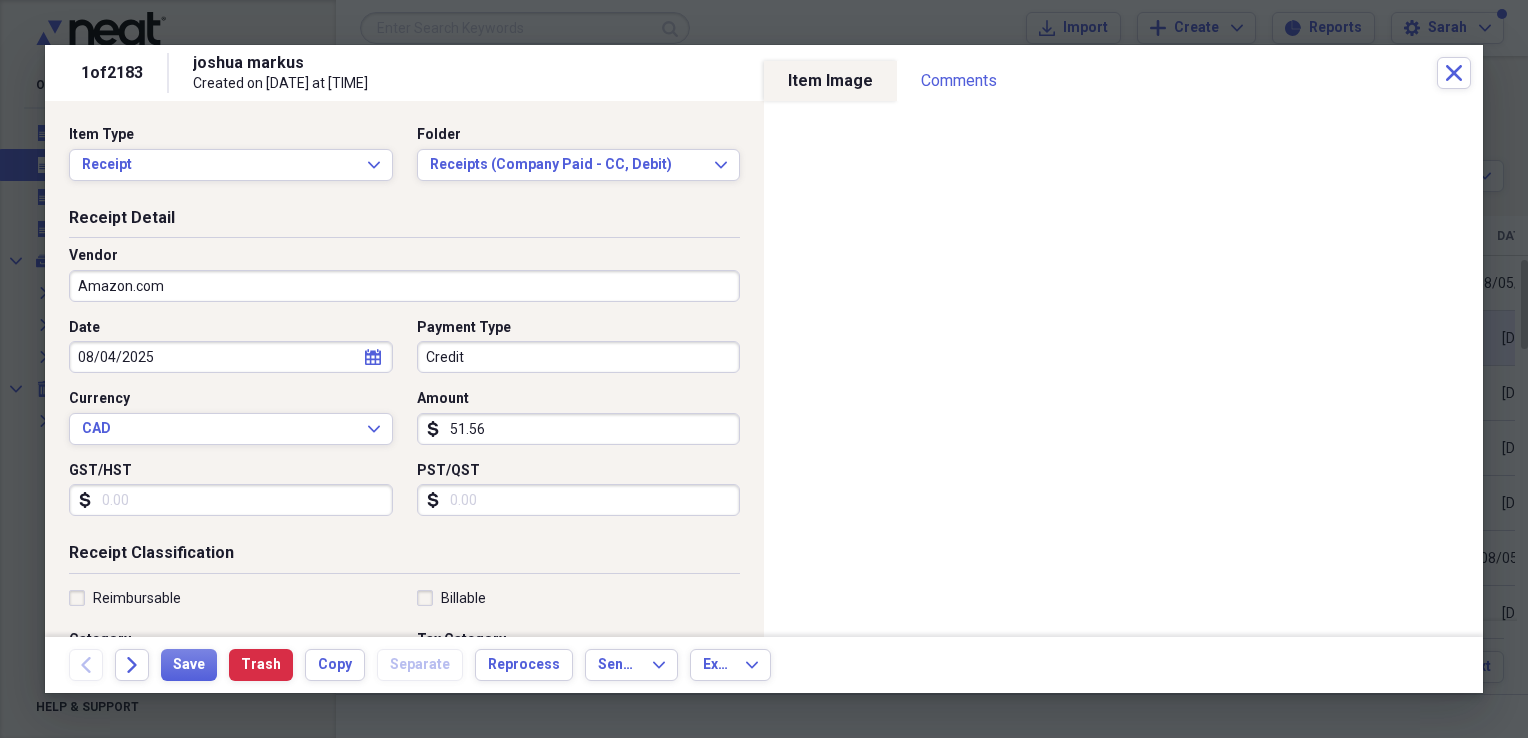click on "Credit" at bounding box center (579, 357) 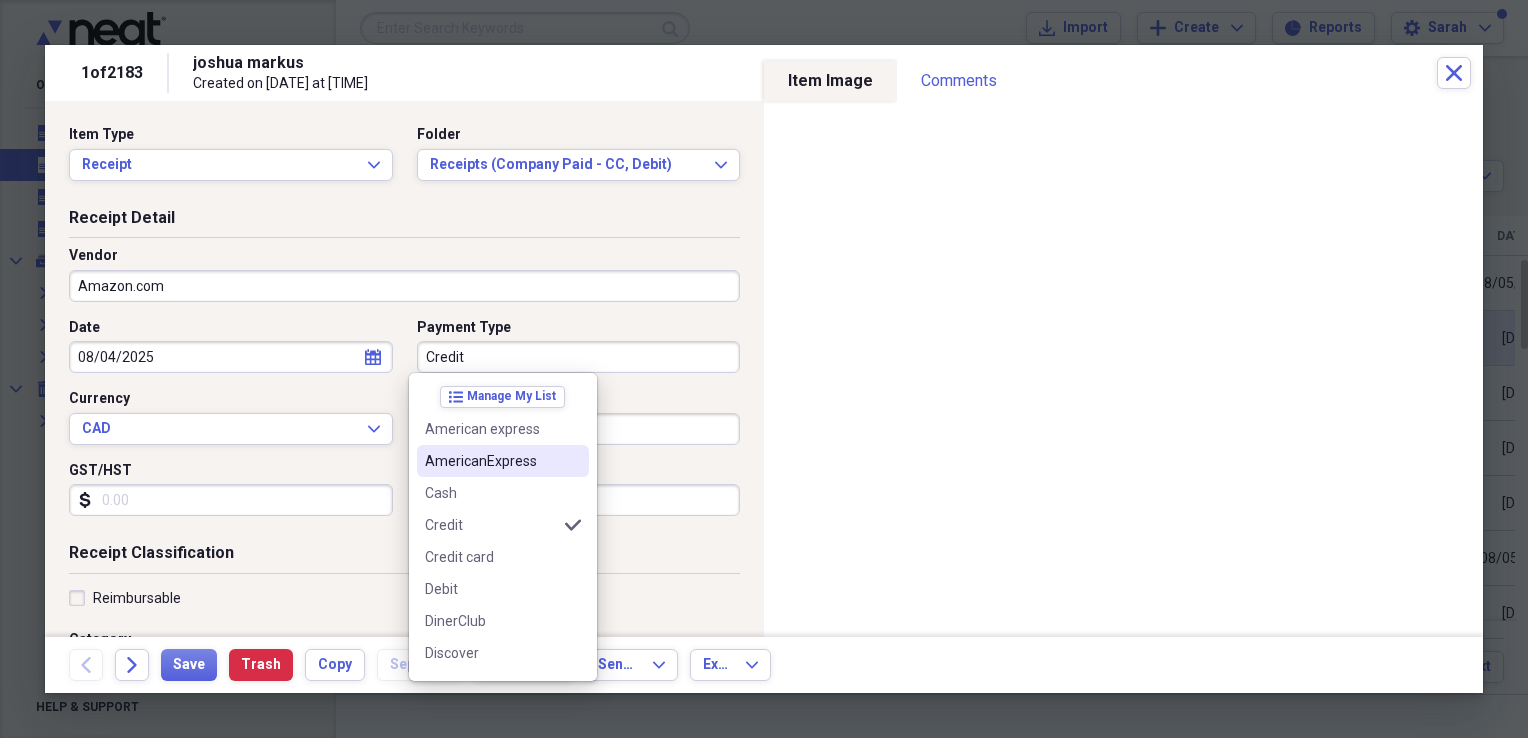 click on "AmericanExpress" at bounding box center [491, 461] 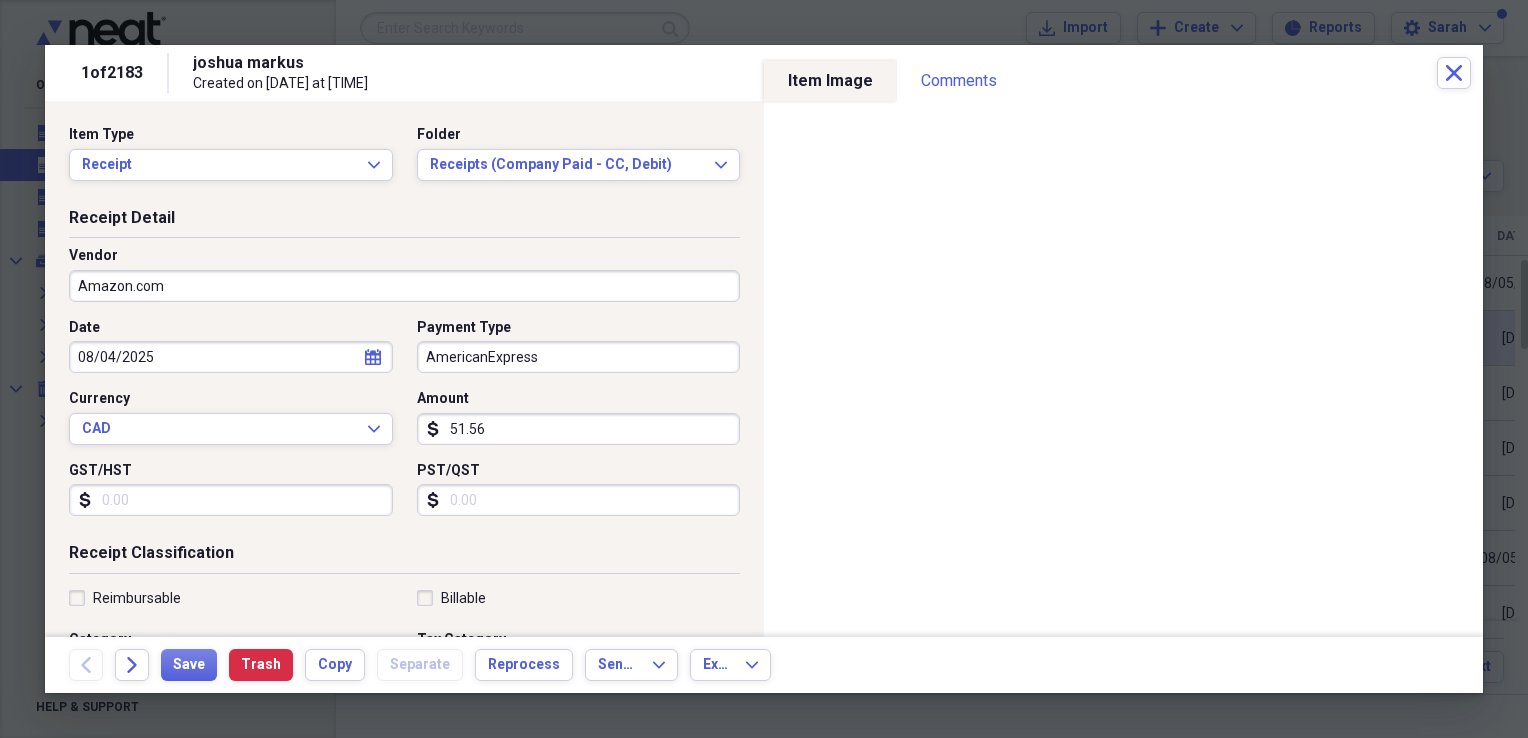 click on "GST/HST" at bounding box center [231, 500] 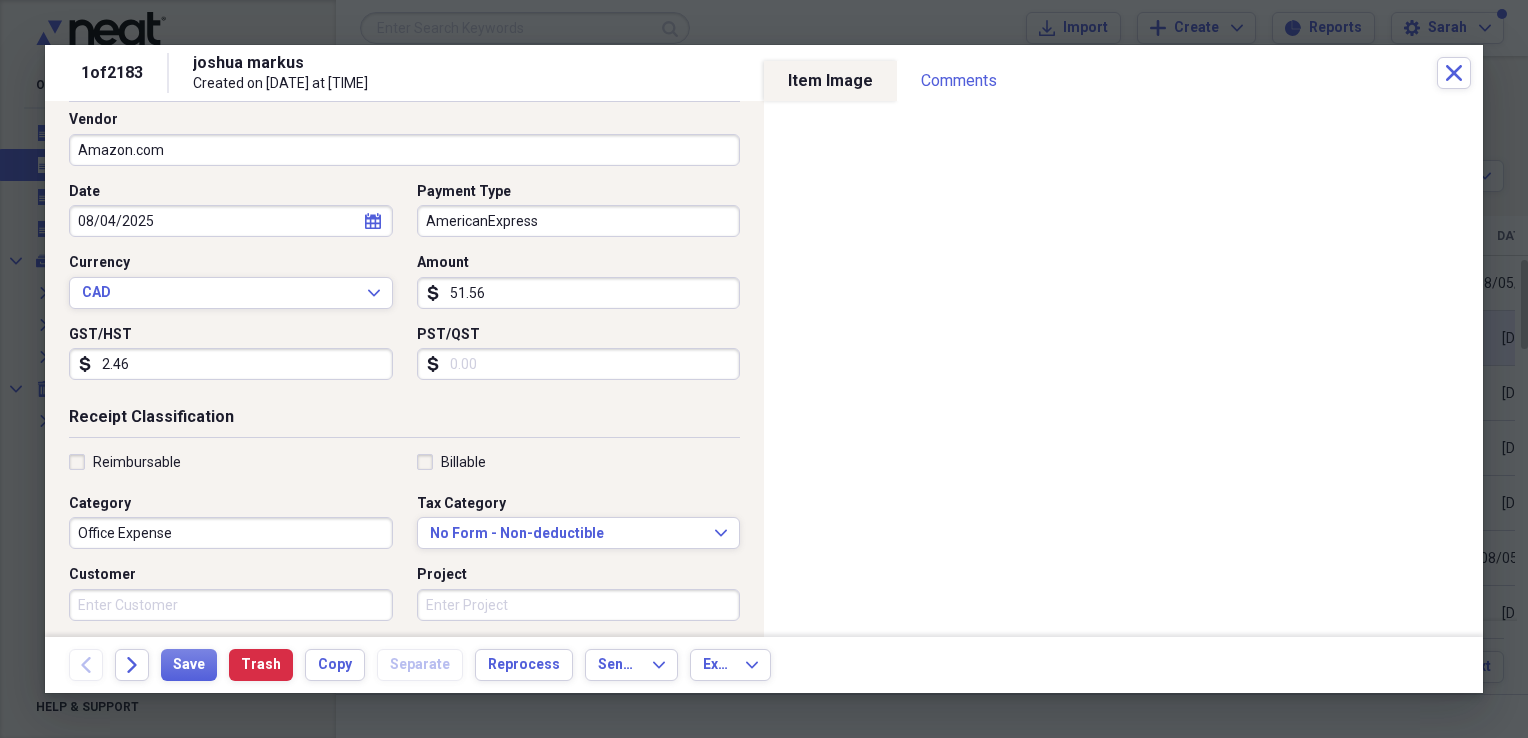 scroll, scrollTop: 300, scrollLeft: 0, axis: vertical 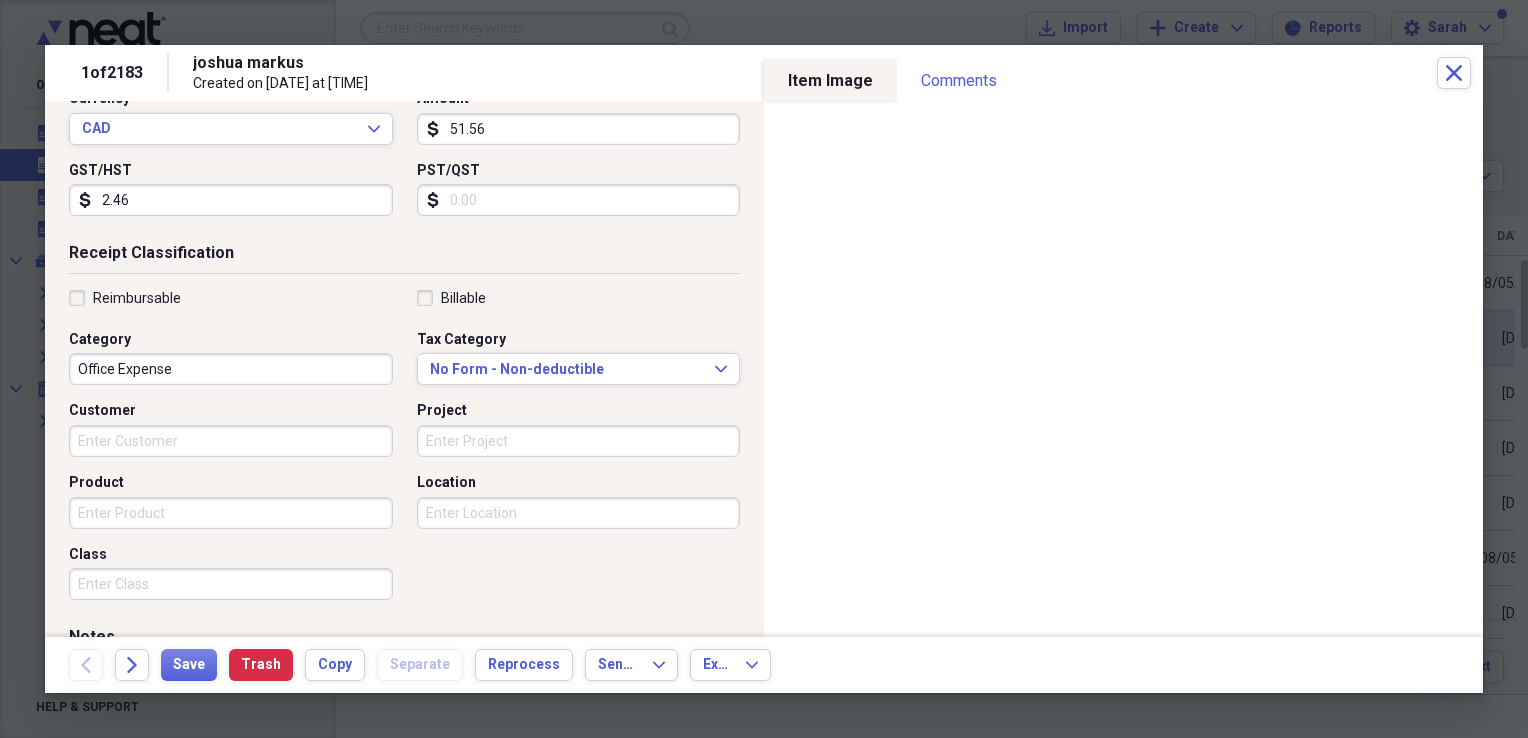type on "2.46" 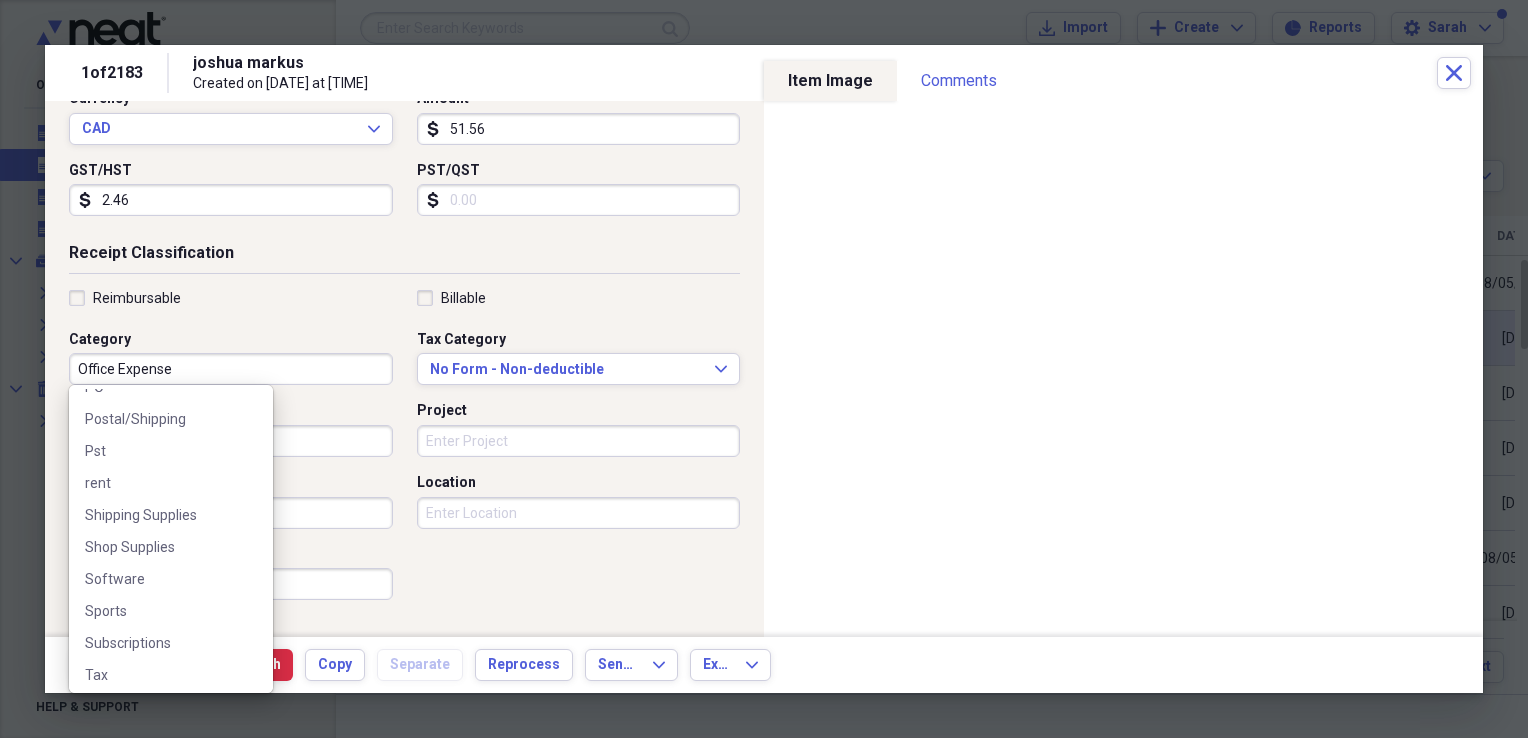 scroll, scrollTop: 1000, scrollLeft: 0, axis: vertical 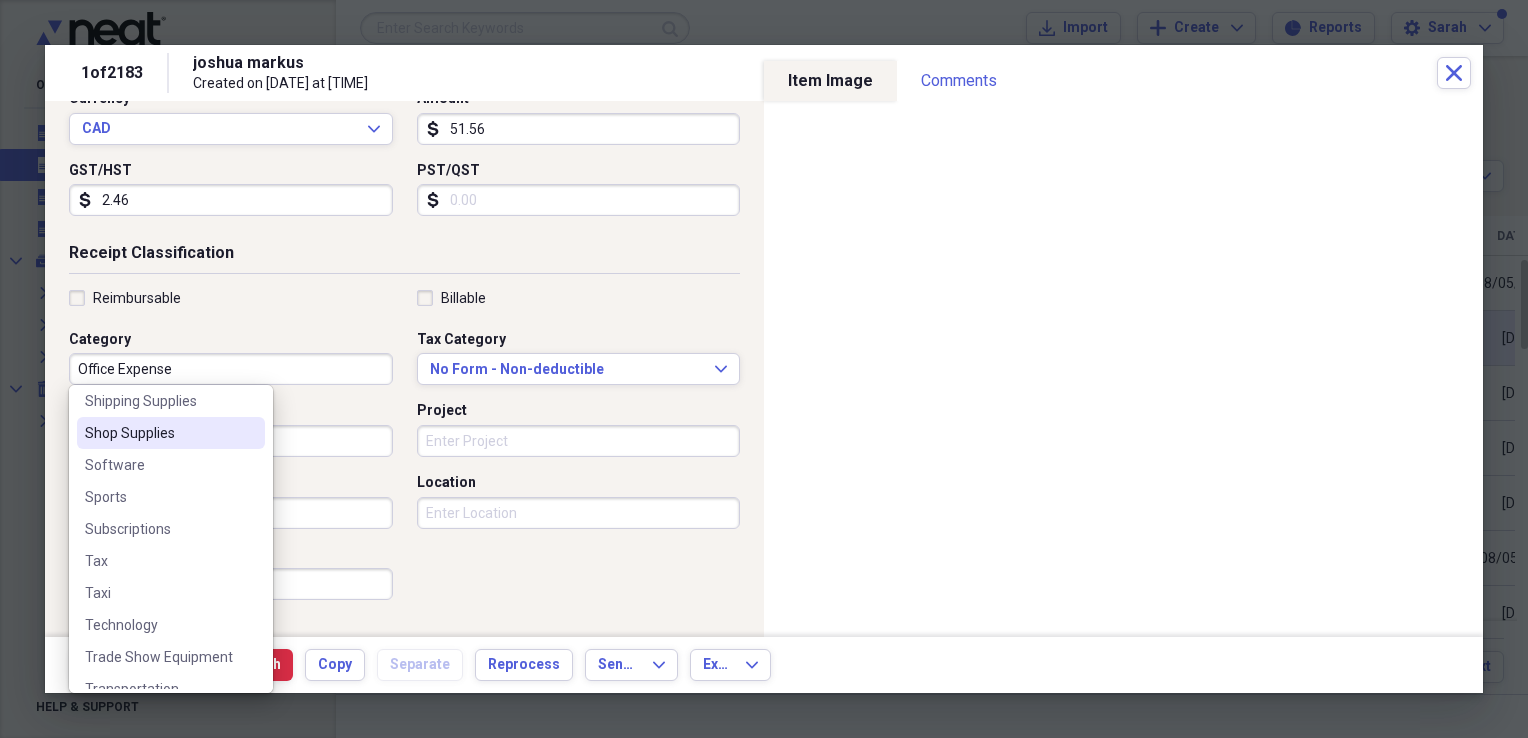 click on "Shop Supplies" at bounding box center [159, 433] 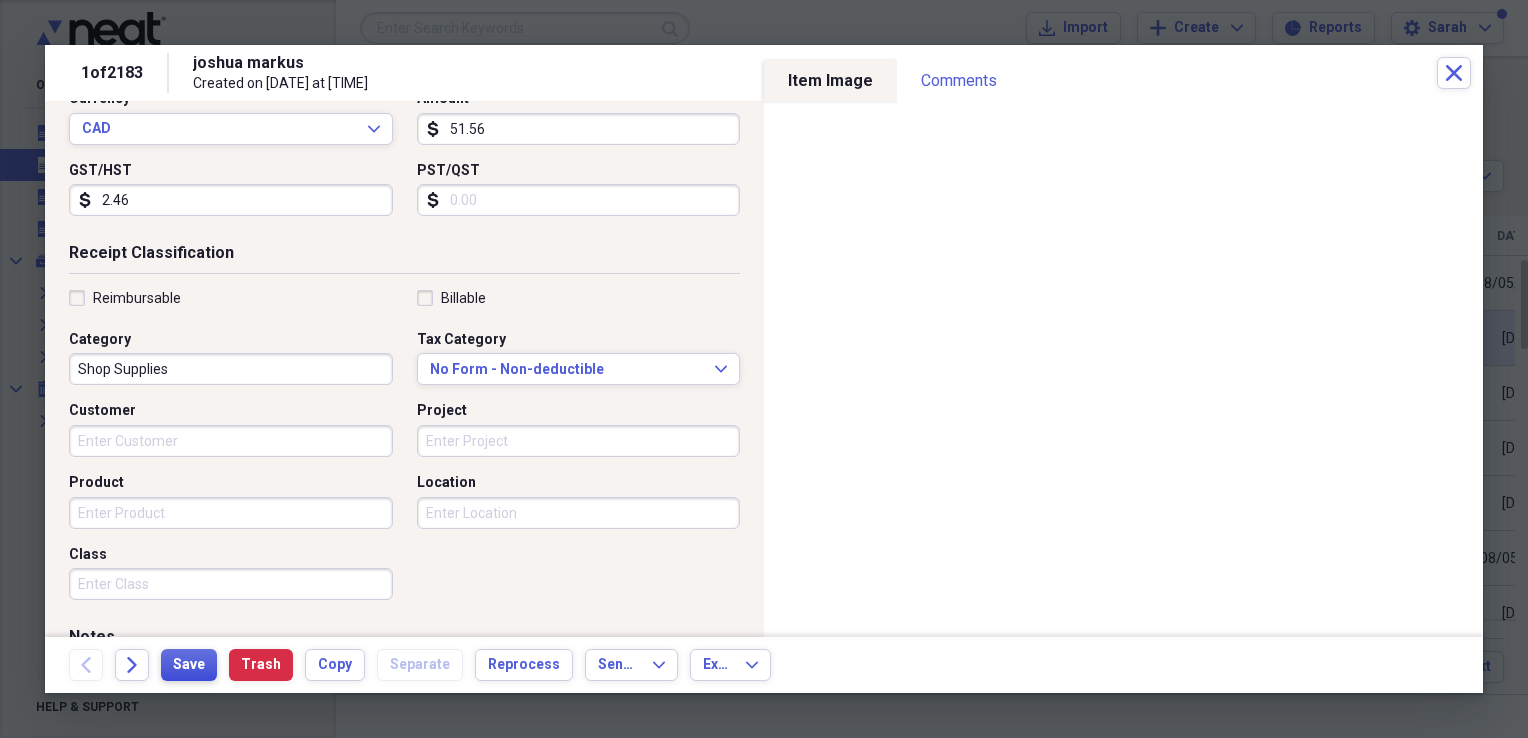 click on "Save" at bounding box center [189, 665] 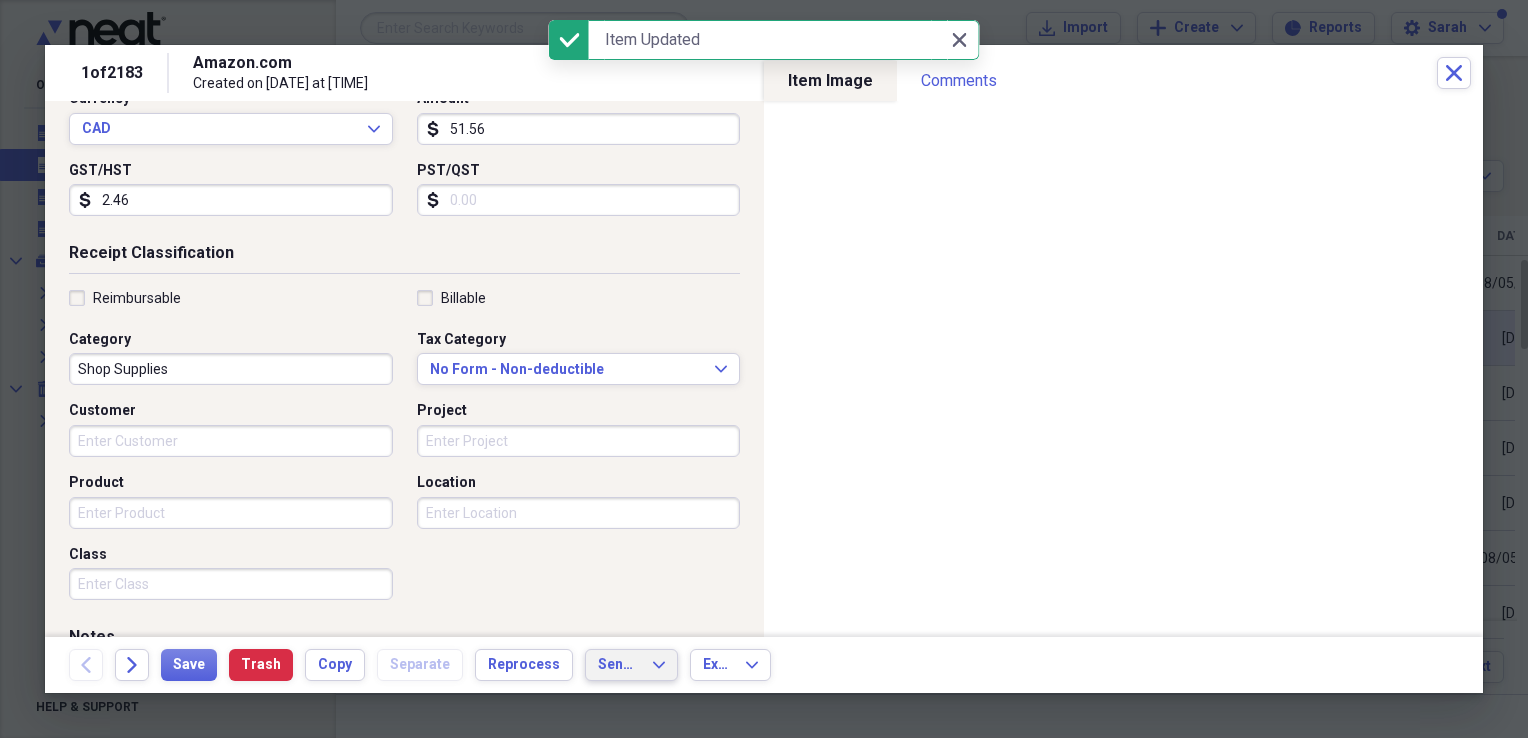 click on "Send To" at bounding box center (619, 665) 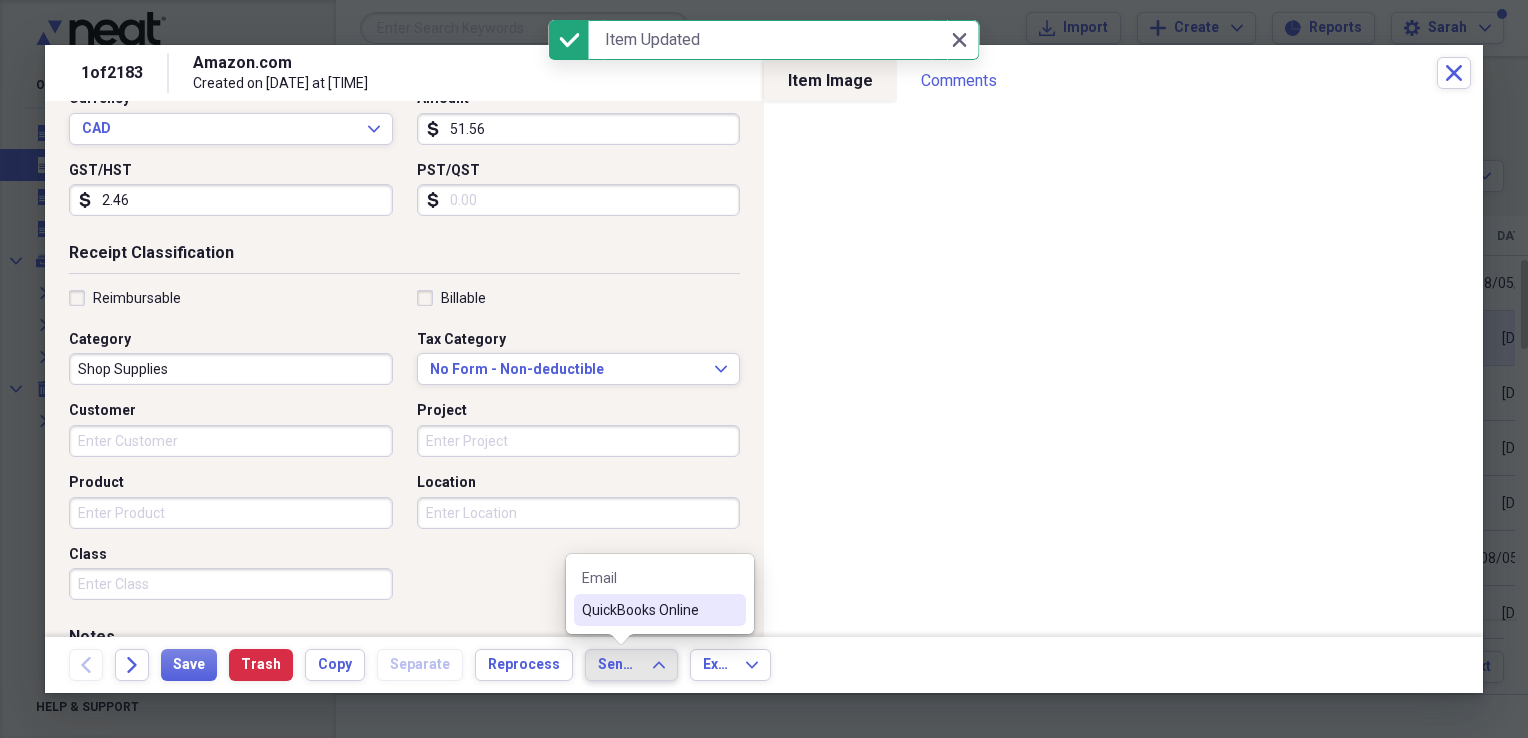 click on "QuickBooks Online" at bounding box center (660, 610) 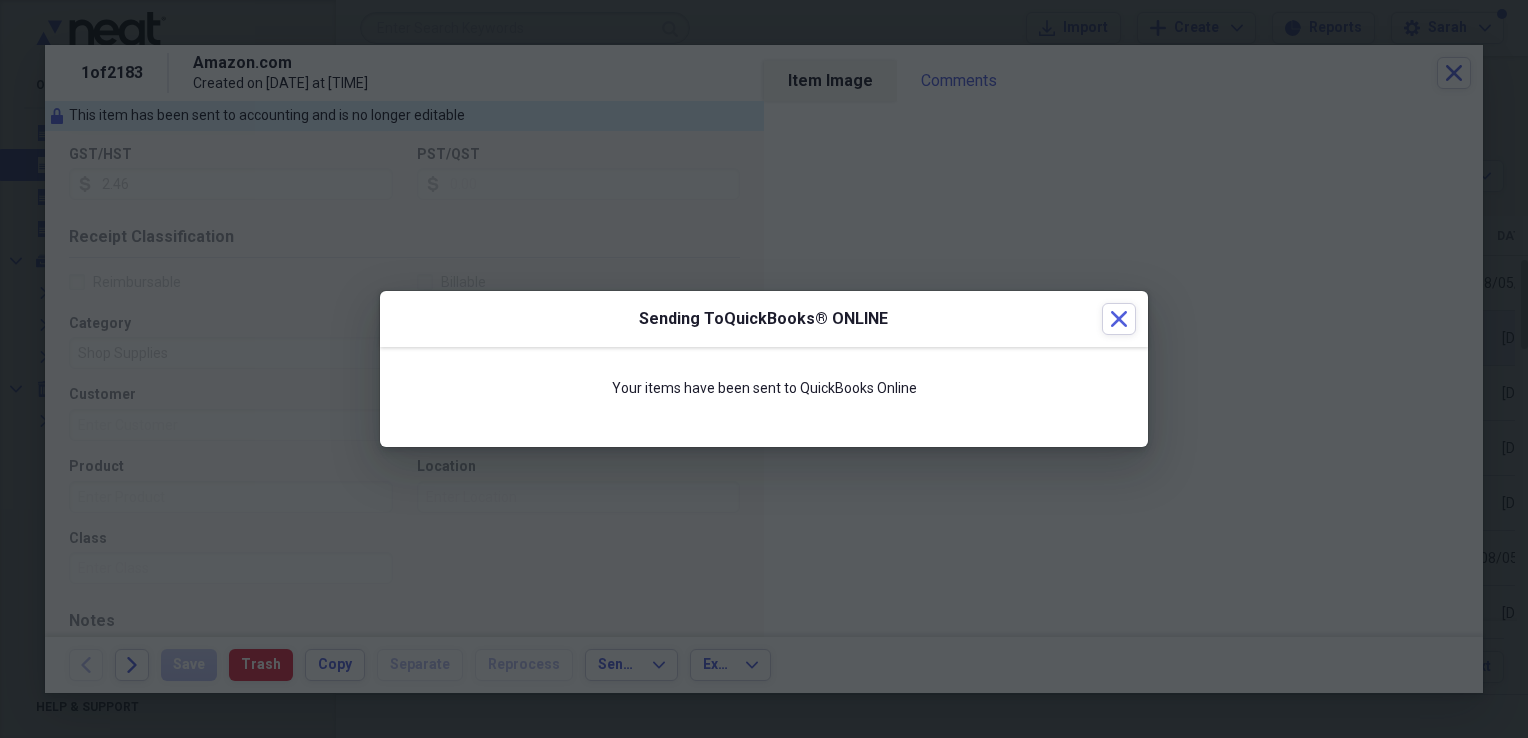 scroll, scrollTop: 284, scrollLeft: 0, axis: vertical 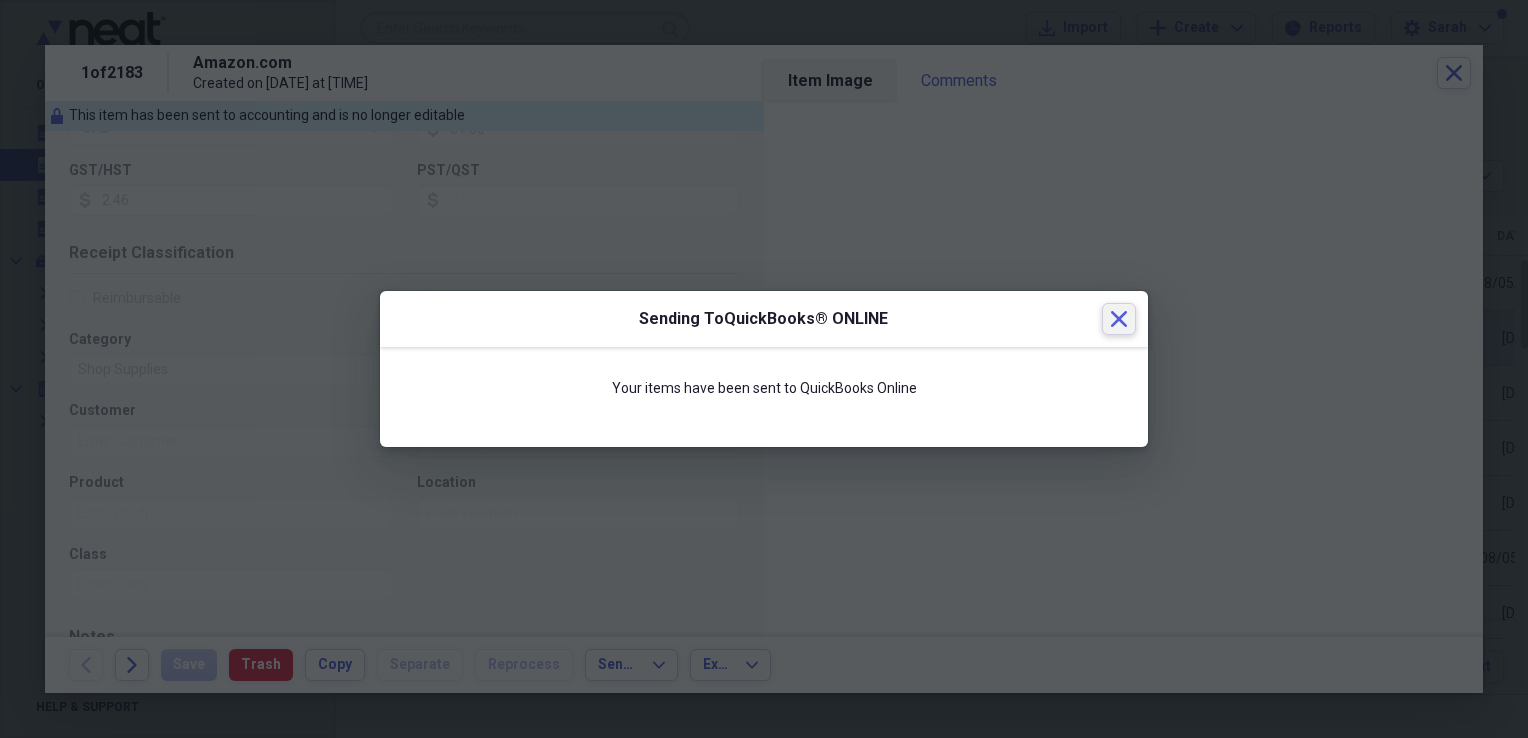 drag, startPoint x: 1120, startPoint y: 312, endPoint x: 1458, endPoint y: 0, distance: 459.98697 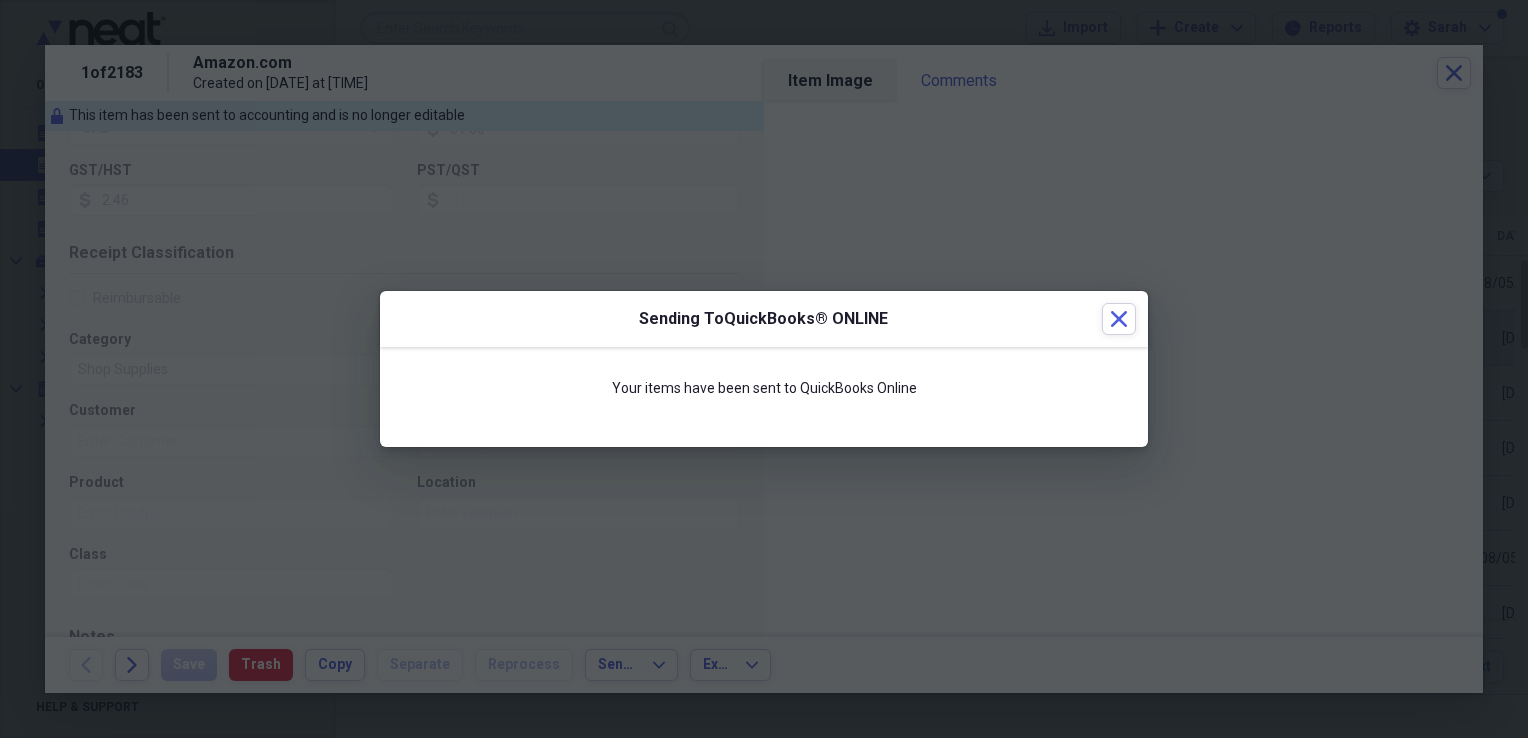 drag, startPoint x: 1455, startPoint y: 71, endPoint x: 1444, endPoint y: 70, distance: 11.045361 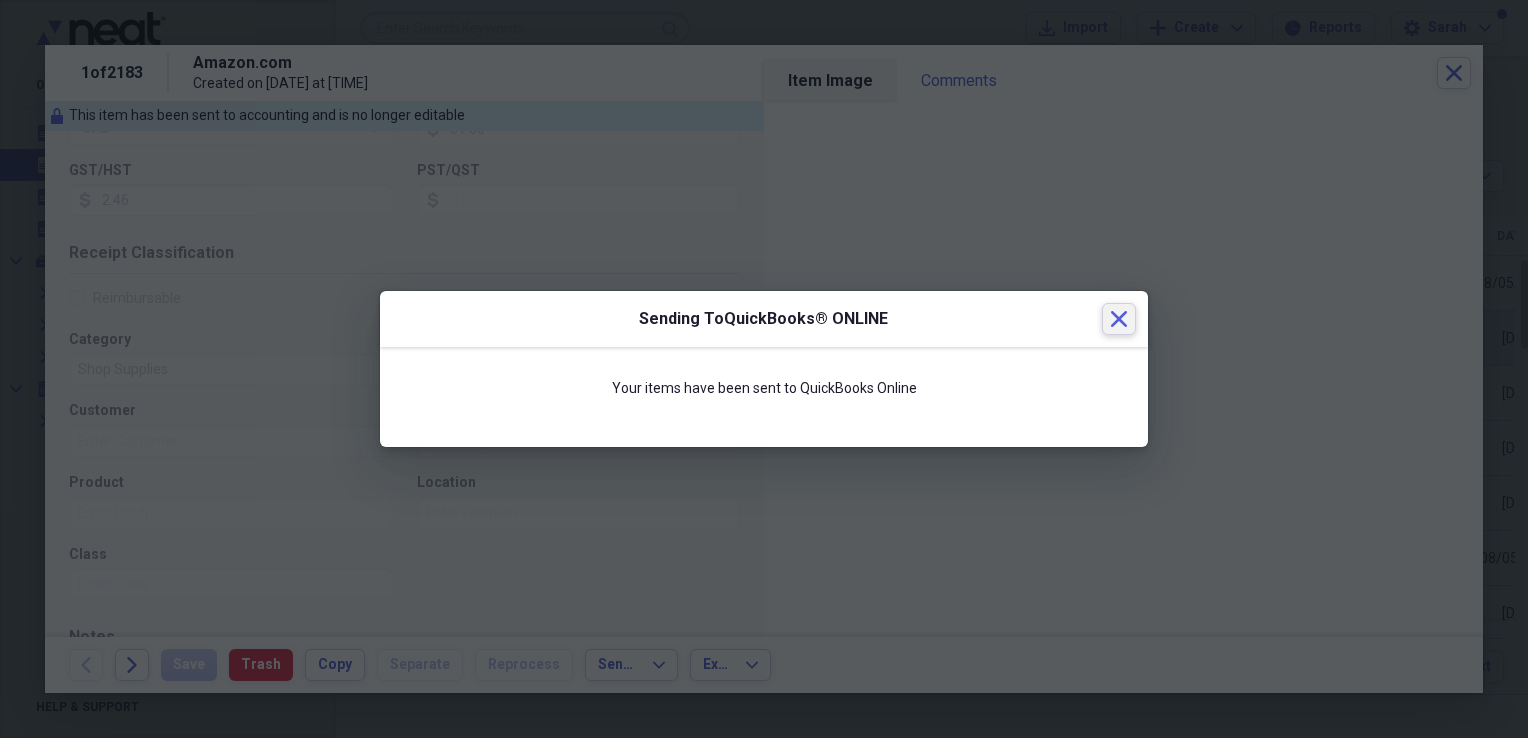 click 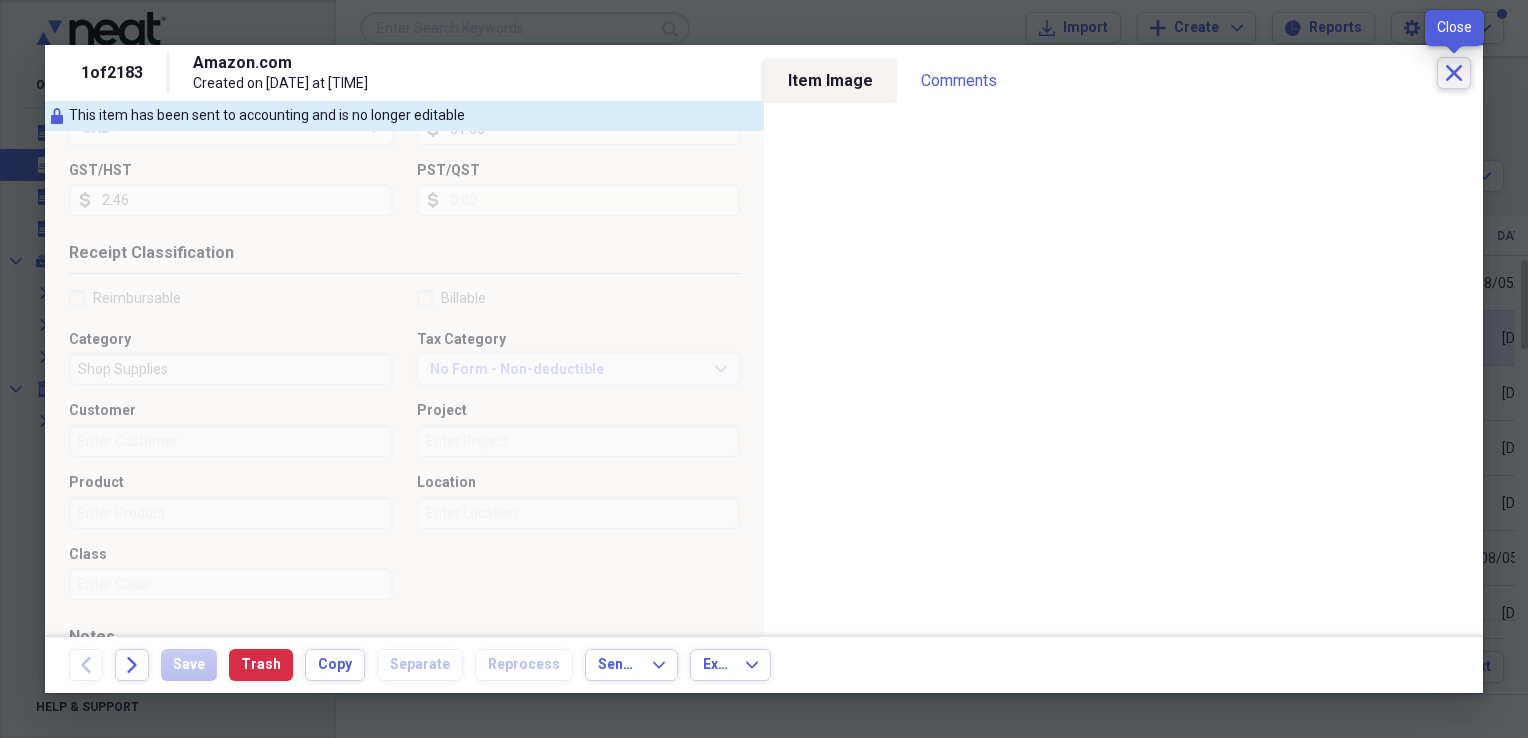 drag, startPoint x: 1457, startPoint y: 86, endPoint x: 1307, endPoint y: 26, distance: 161.55495 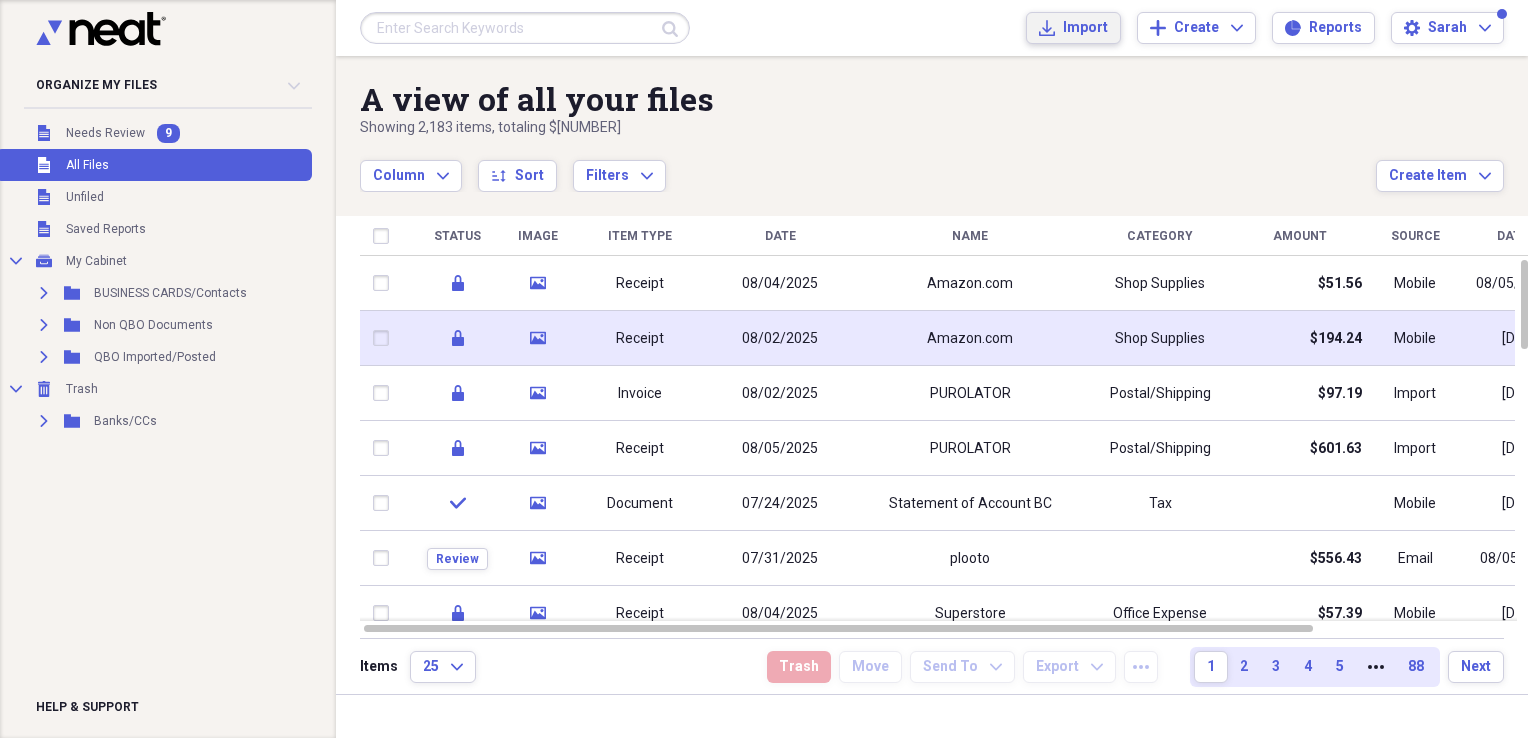 click 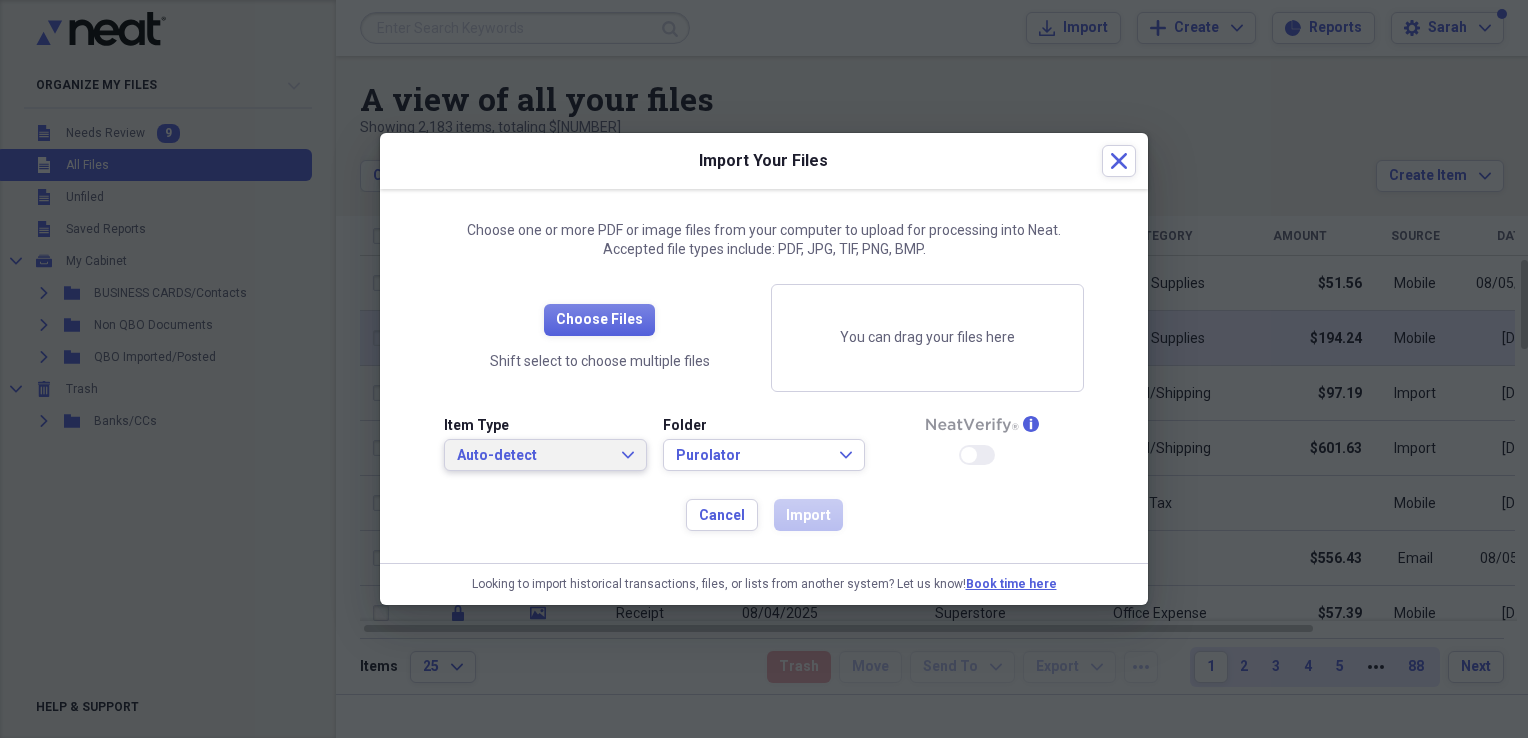 drag, startPoint x: 540, startPoint y: 454, endPoint x: 520, endPoint y: 430, distance: 31.241 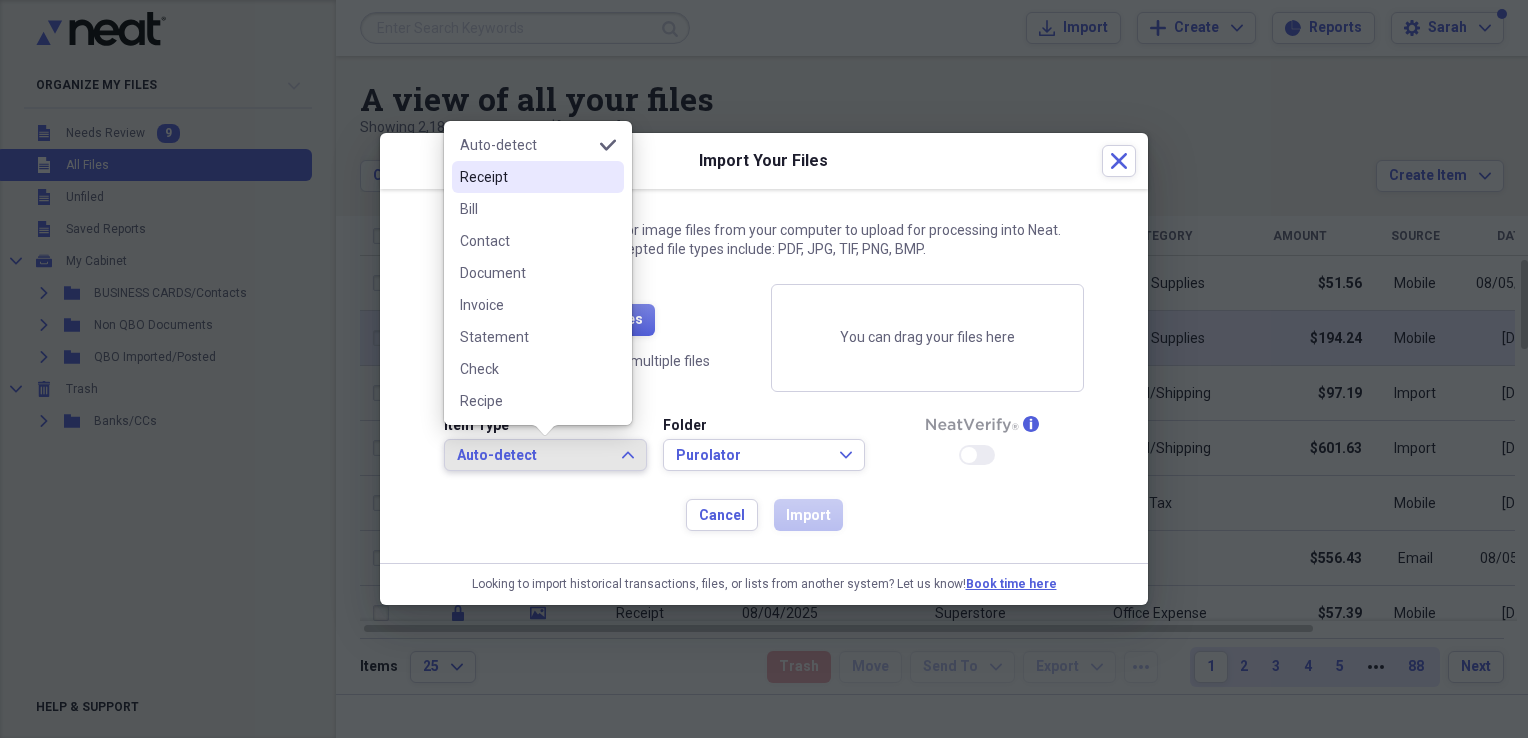click on "Receipt" at bounding box center [538, 177] 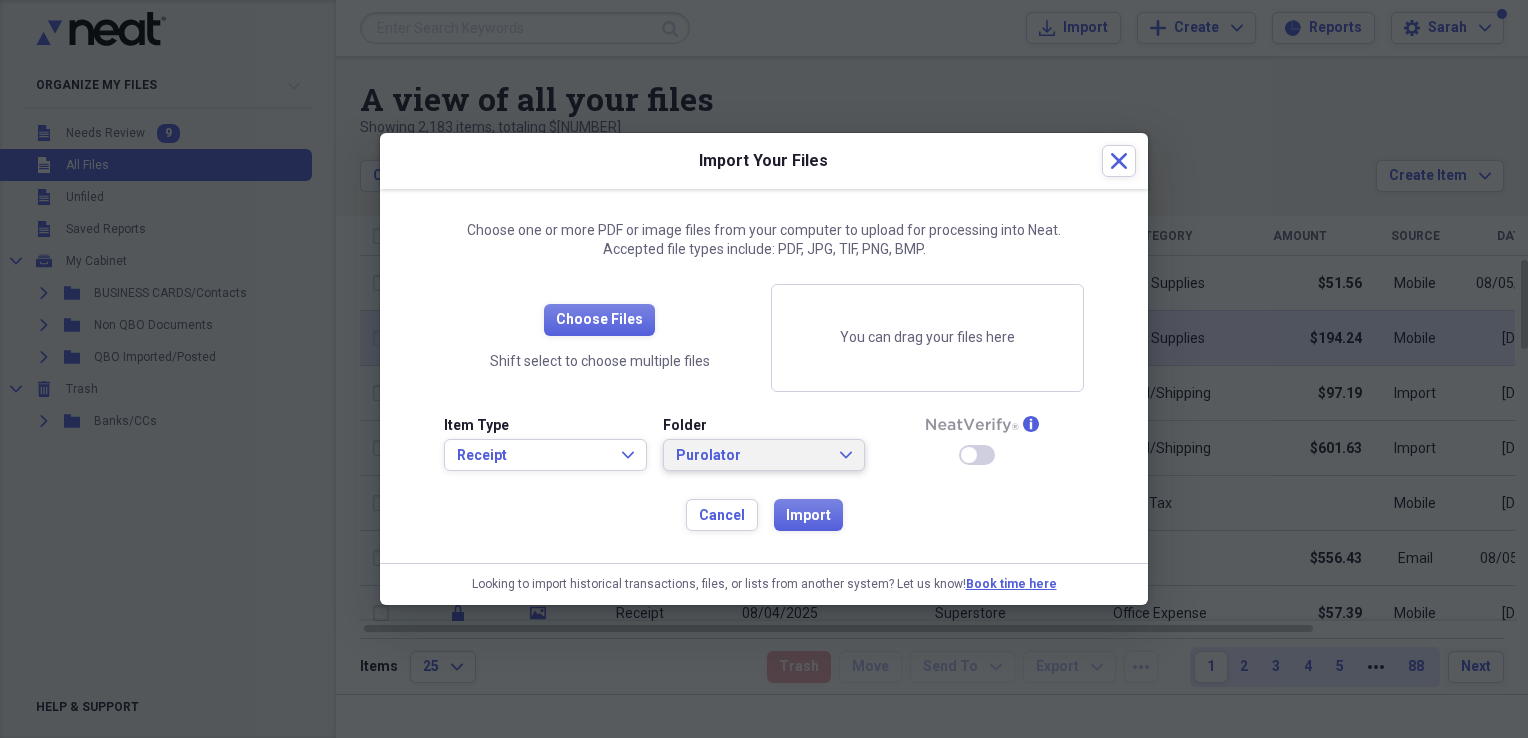 click on "Purolator" at bounding box center (752, 456) 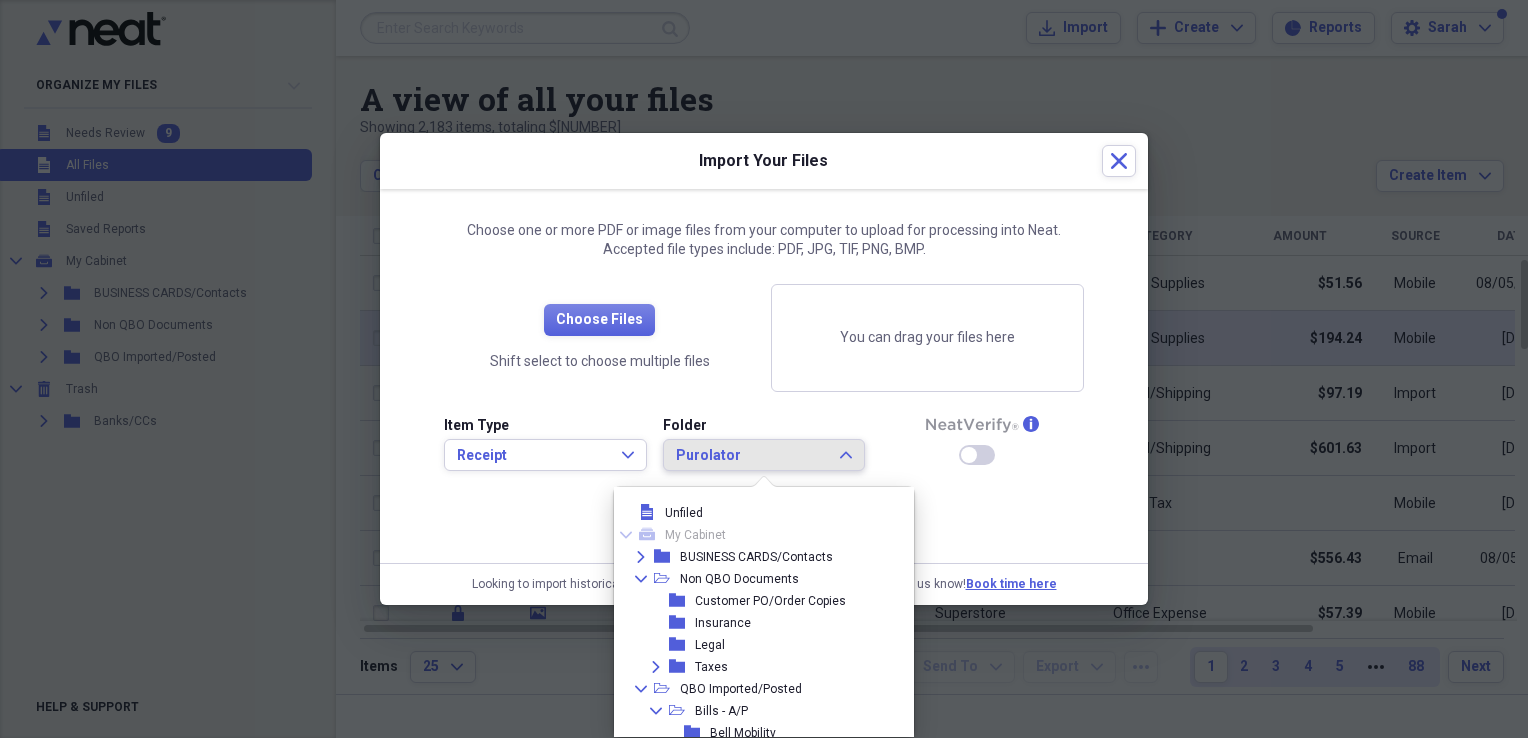 scroll, scrollTop: 187, scrollLeft: 0, axis: vertical 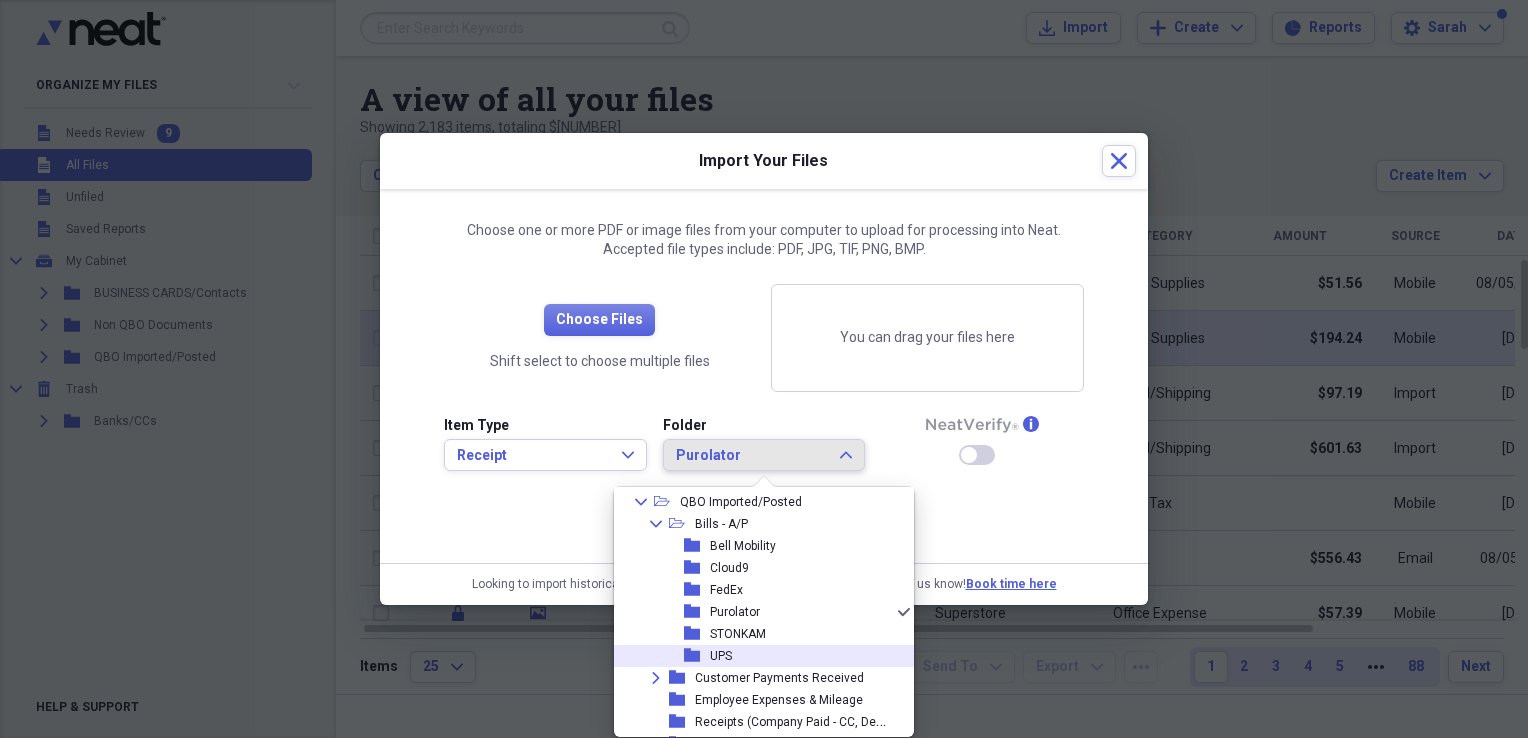 click 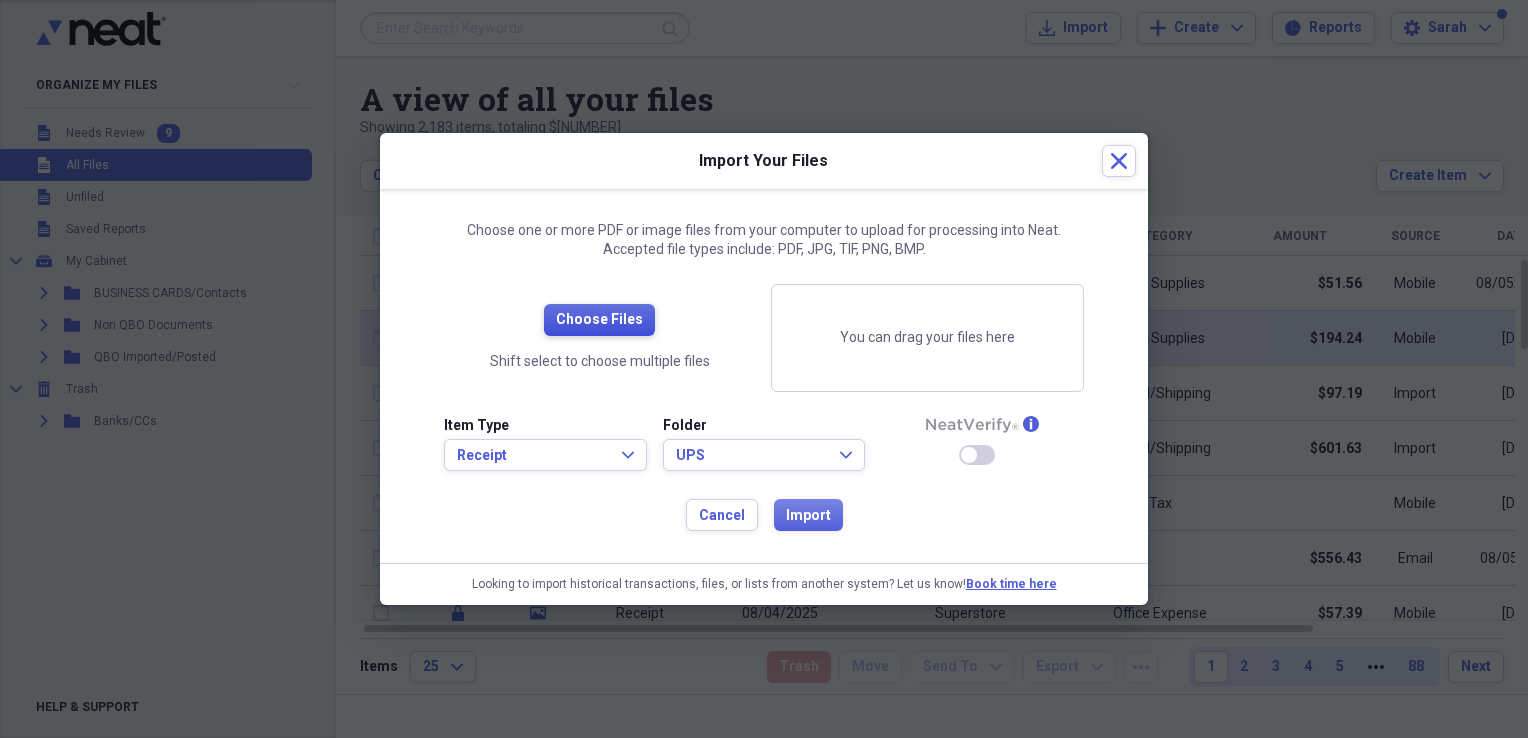 click on "Choose Files" at bounding box center (599, 320) 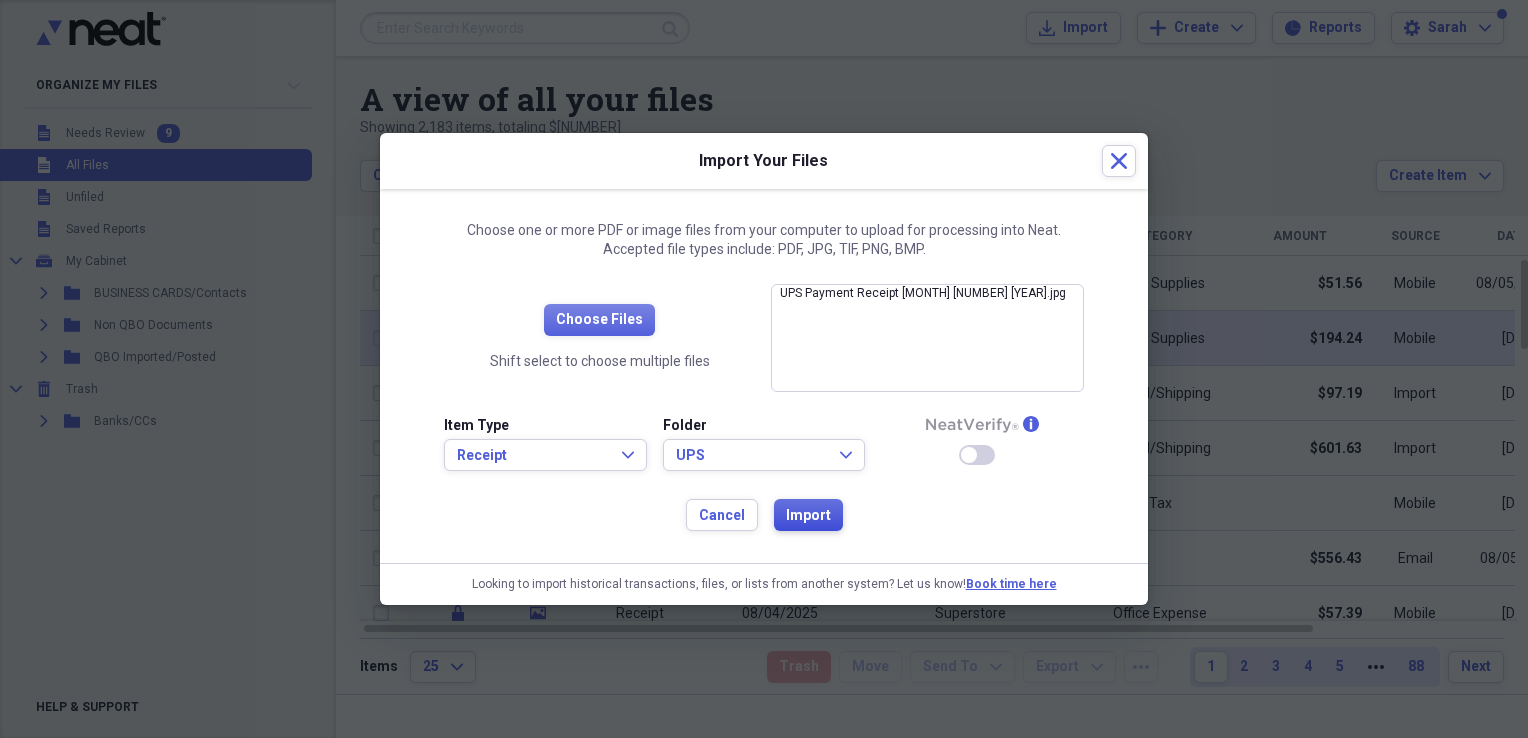 click on "Import" at bounding box center (808, 516) 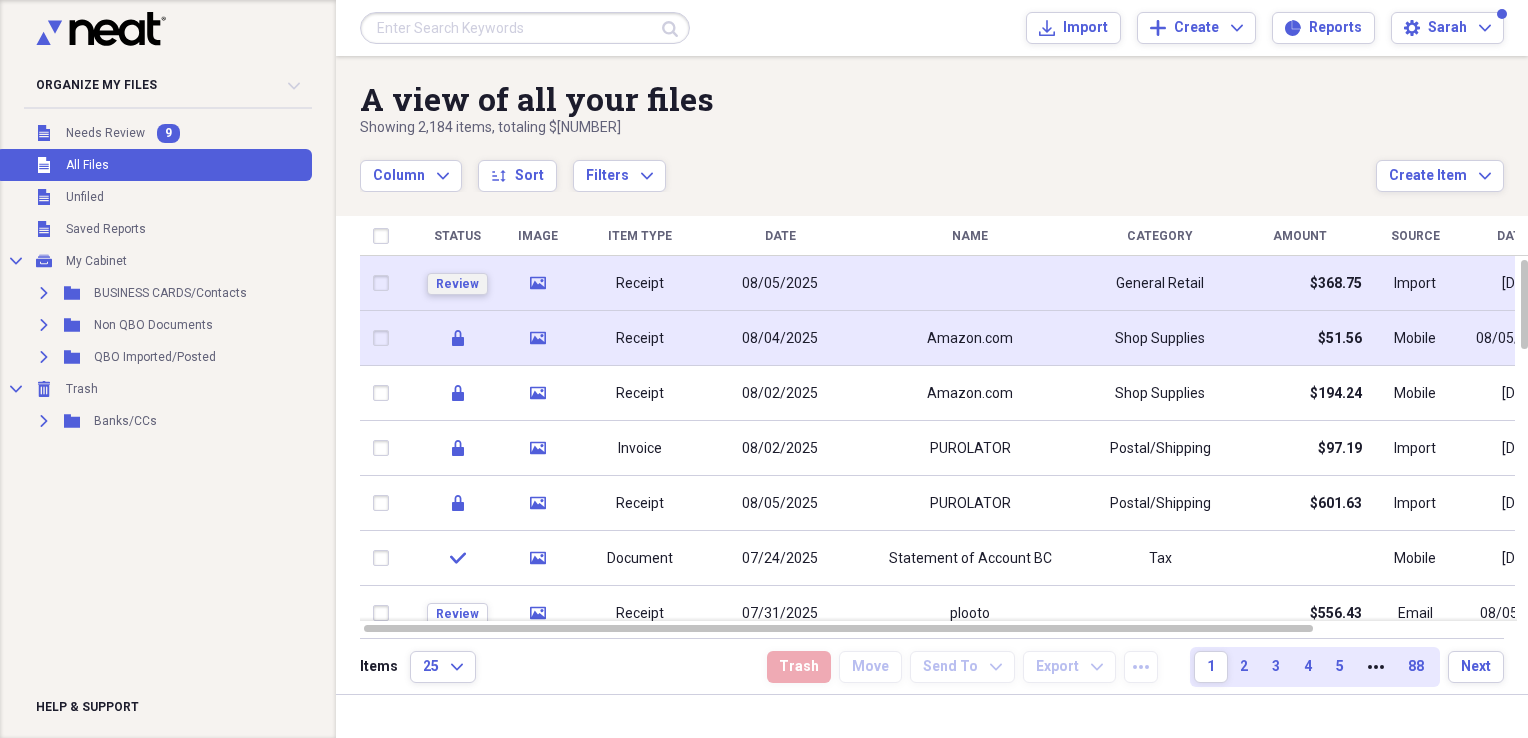 click on "Review" at bounding box center [457, 284] 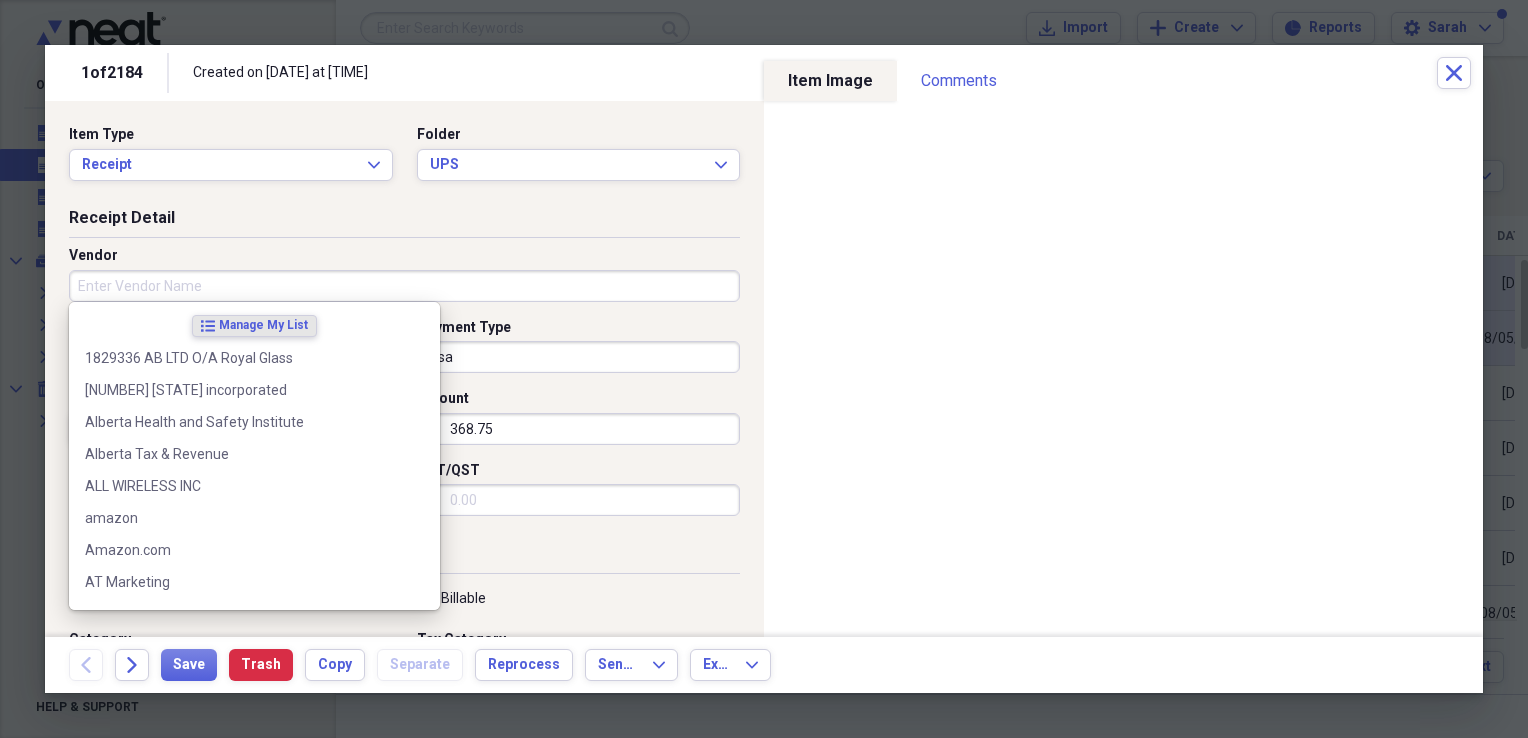 click on "Vendor" at bounding box center (404, 286) 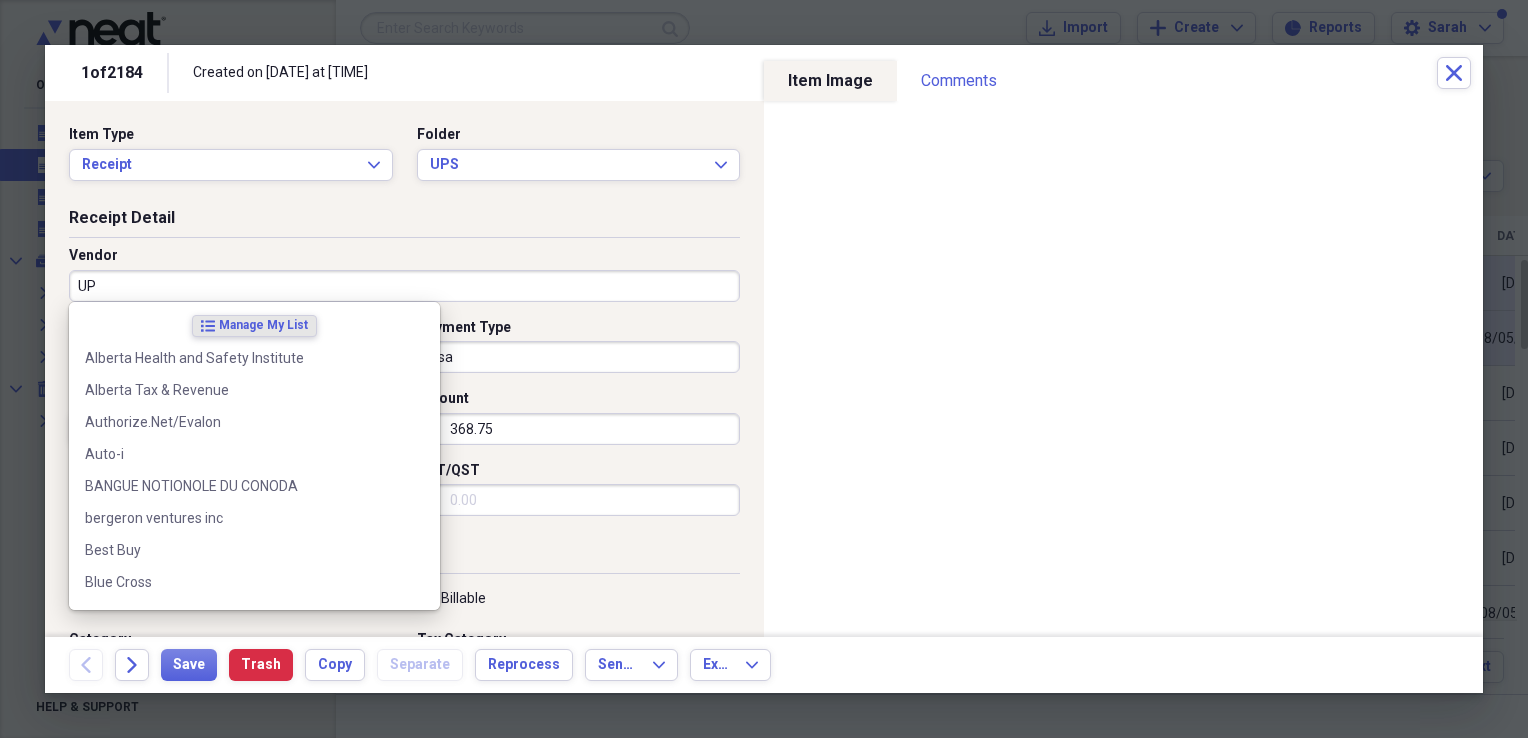 type on "UPS" 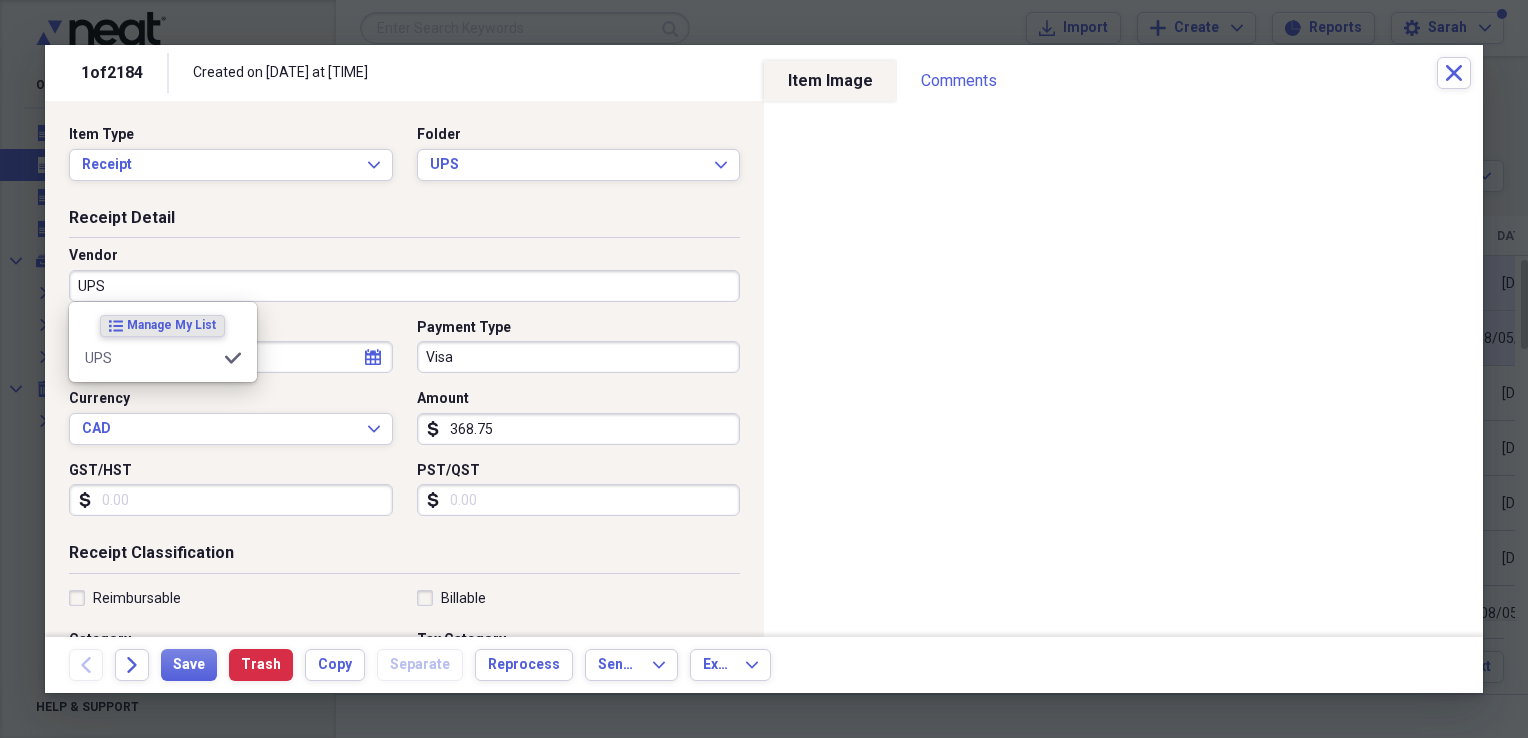 type on "Postal/Shipping" 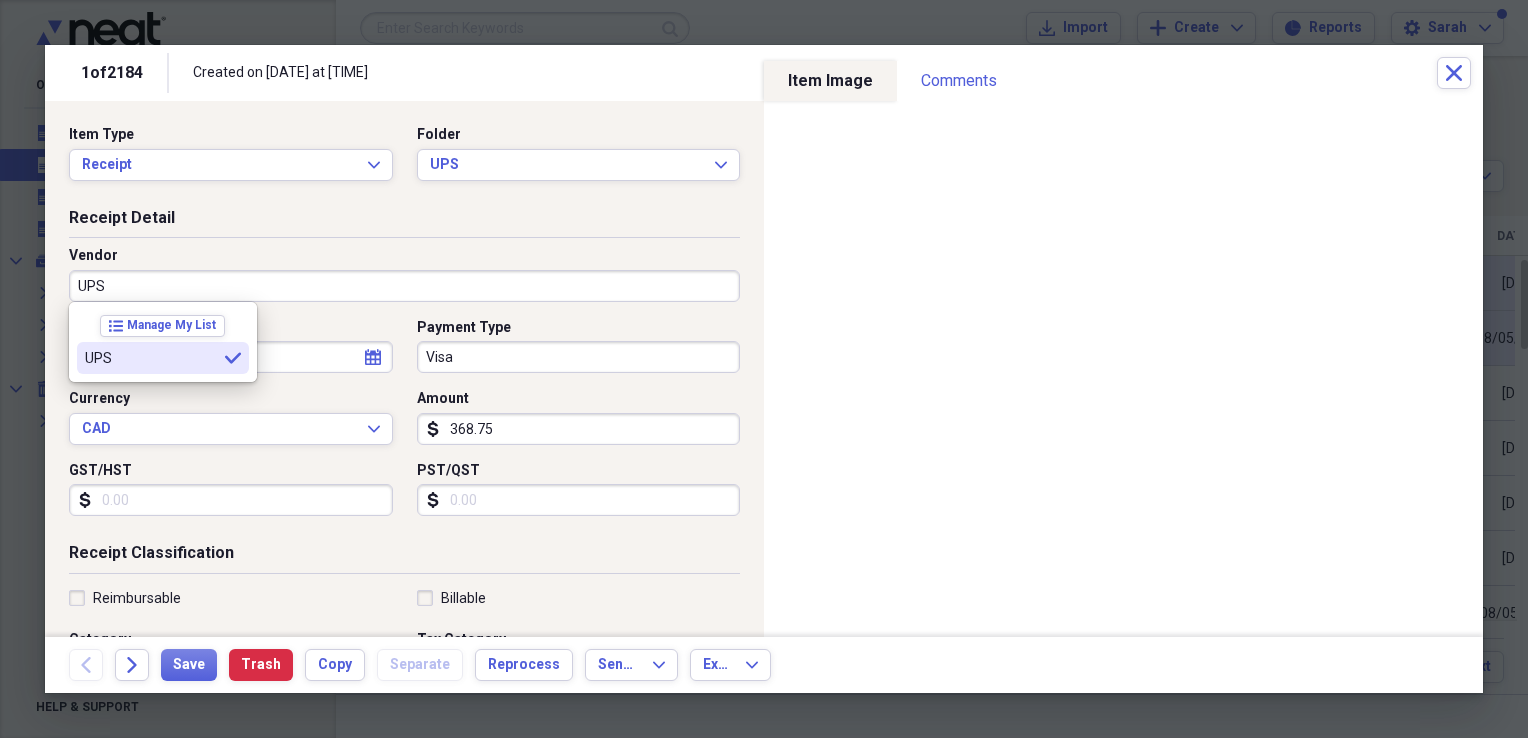 type on "UPS" 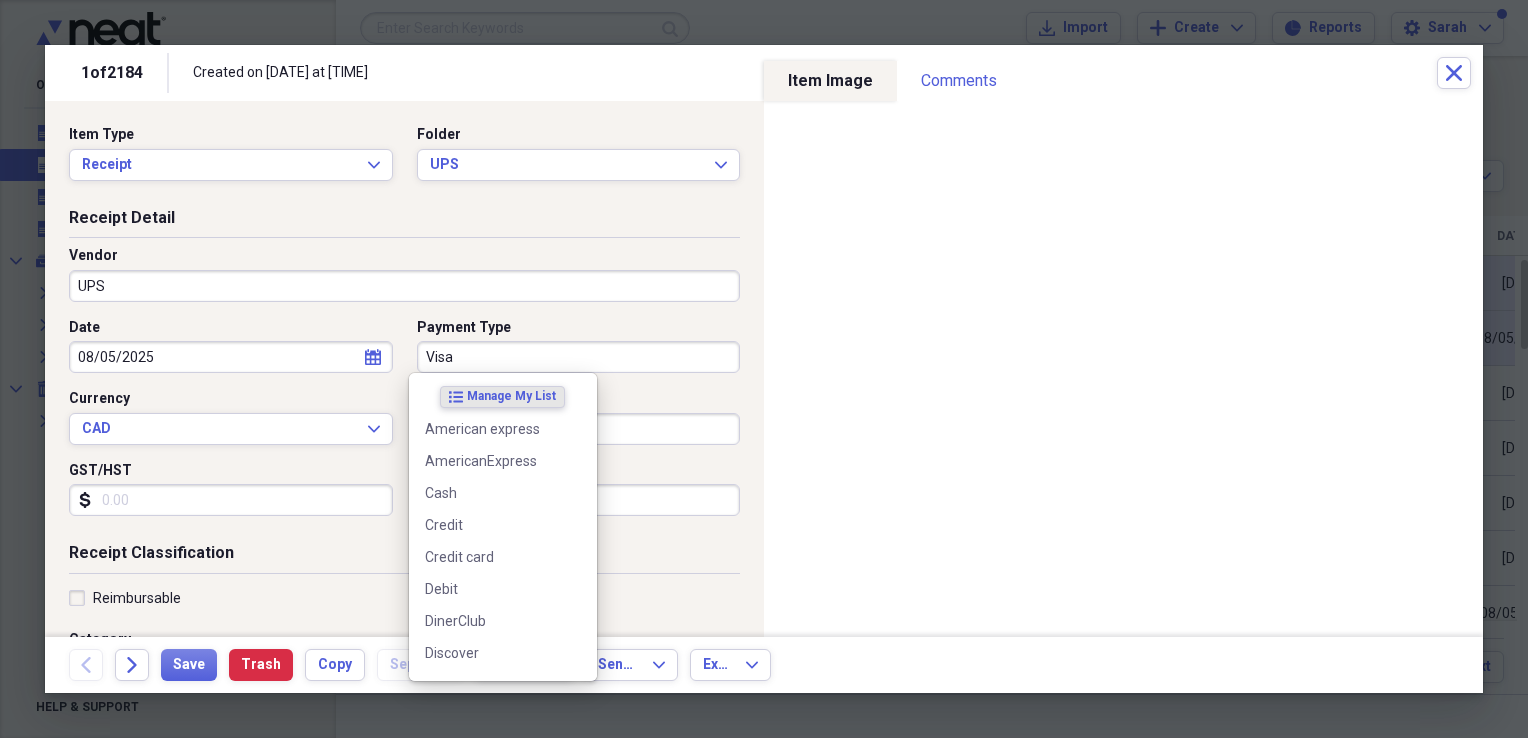 click on "Visa" at bounding box center [579, 357] 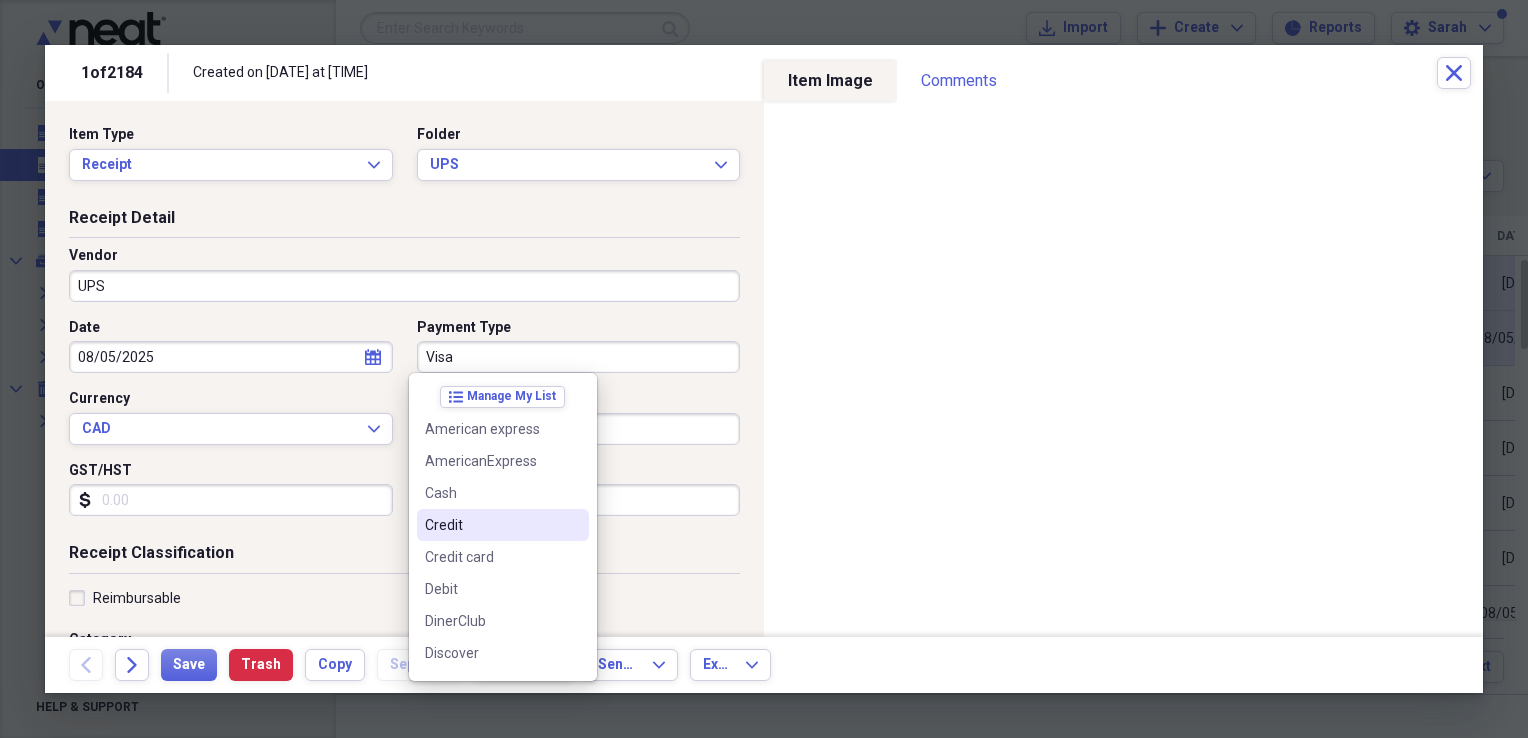scroll, scrollTop: 220, scrollLeft: 0, axis: vertical 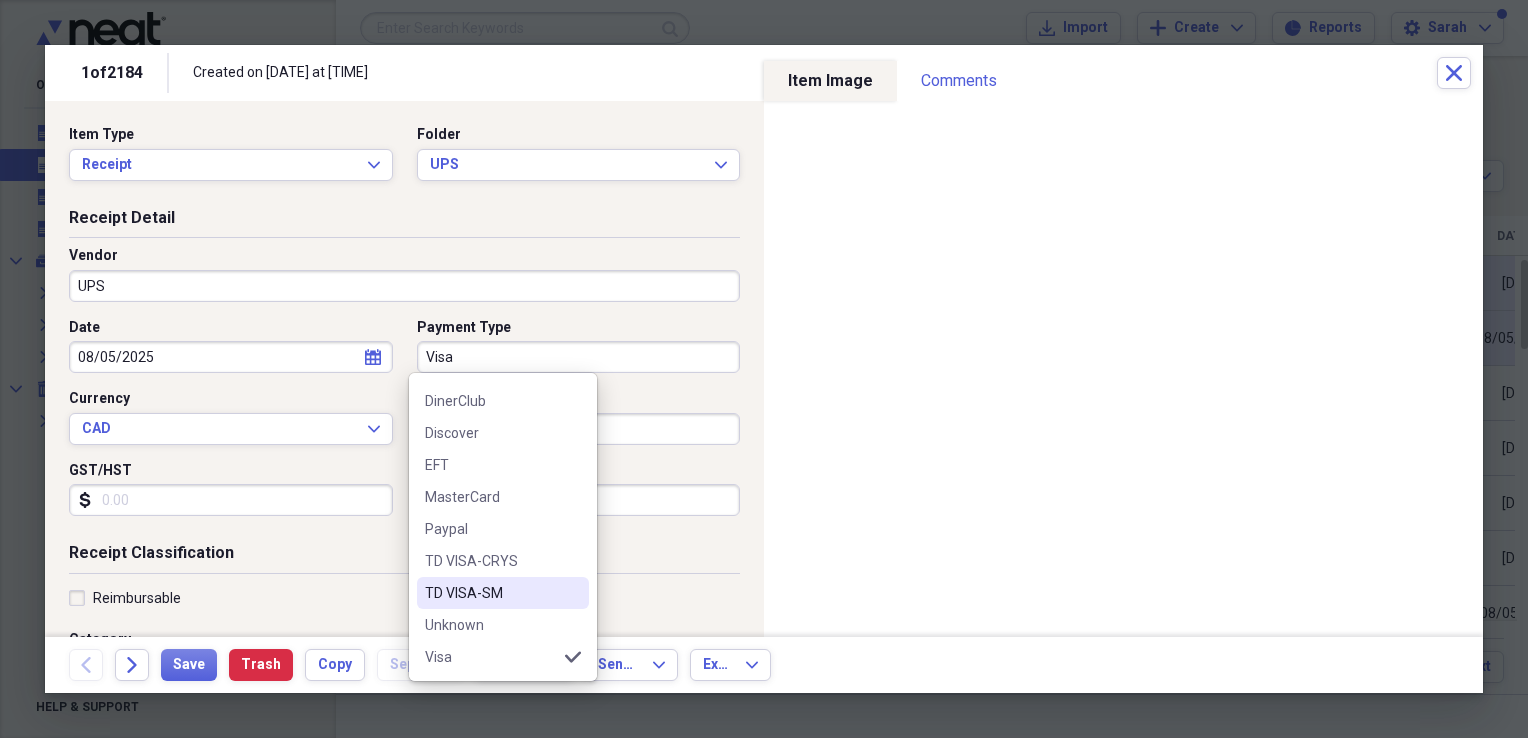 click on "TD VISA-SM" at bounding box center (491, 593) 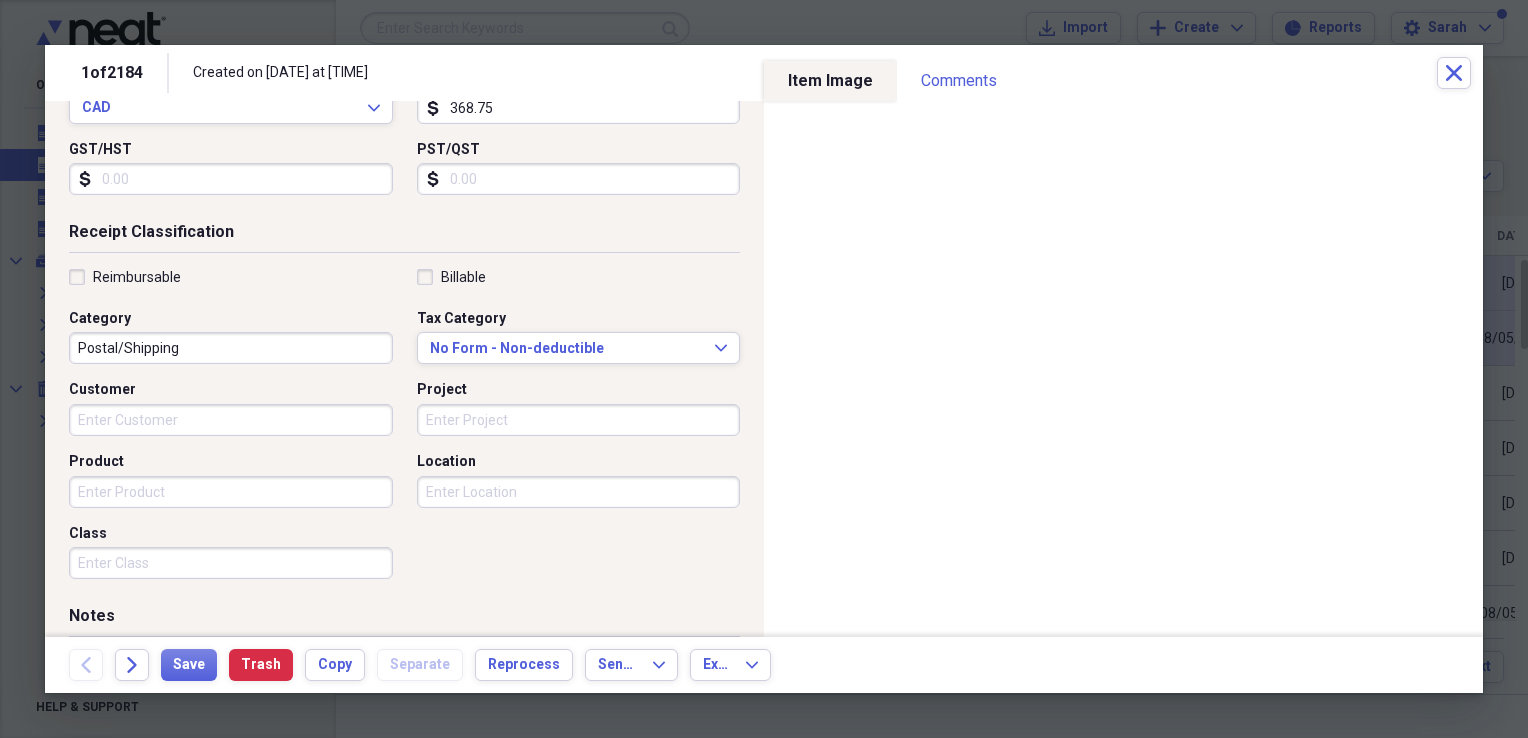 scroll, scrollTop: 400, scrollLeft: 0, axis: vertical 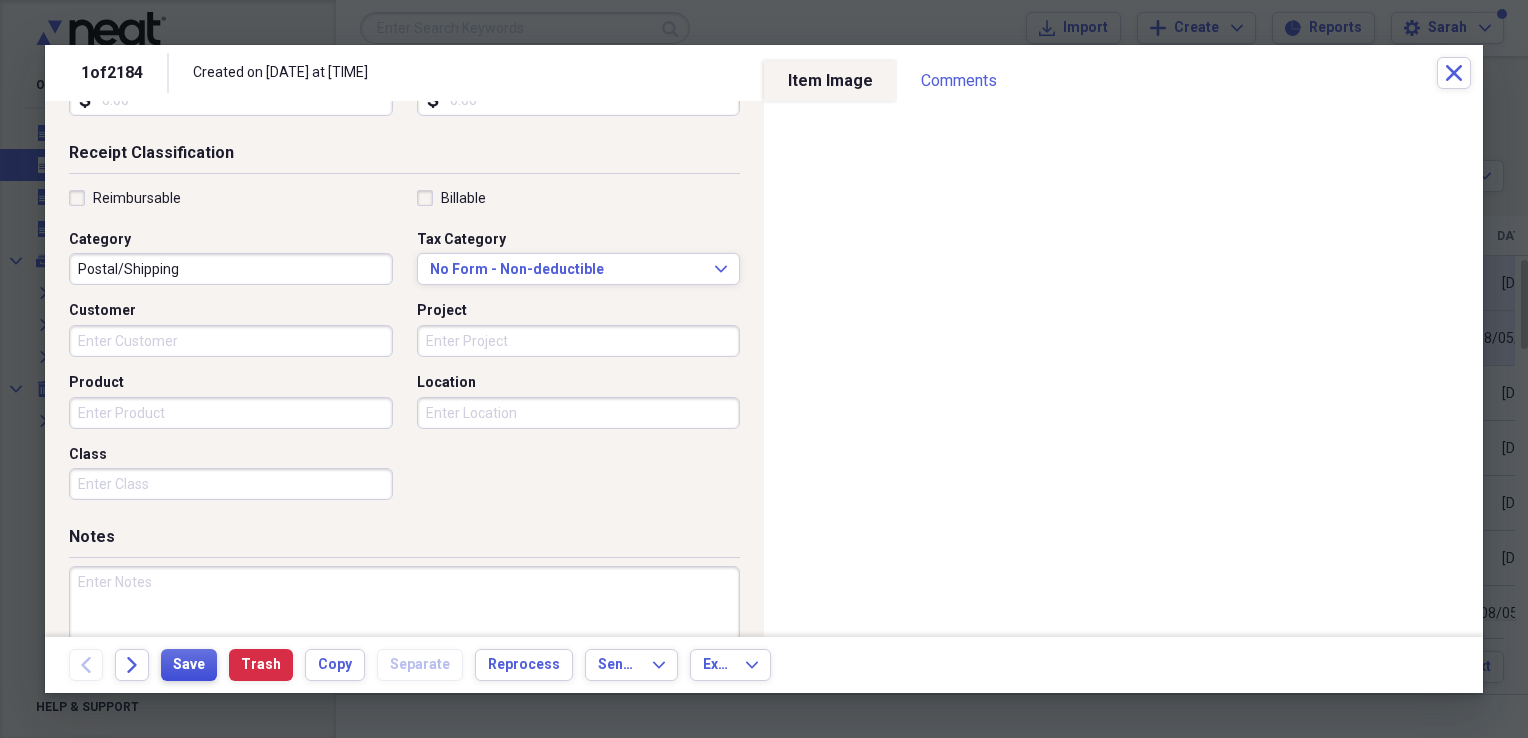 click on "Save" at bounding box center [189, 665] 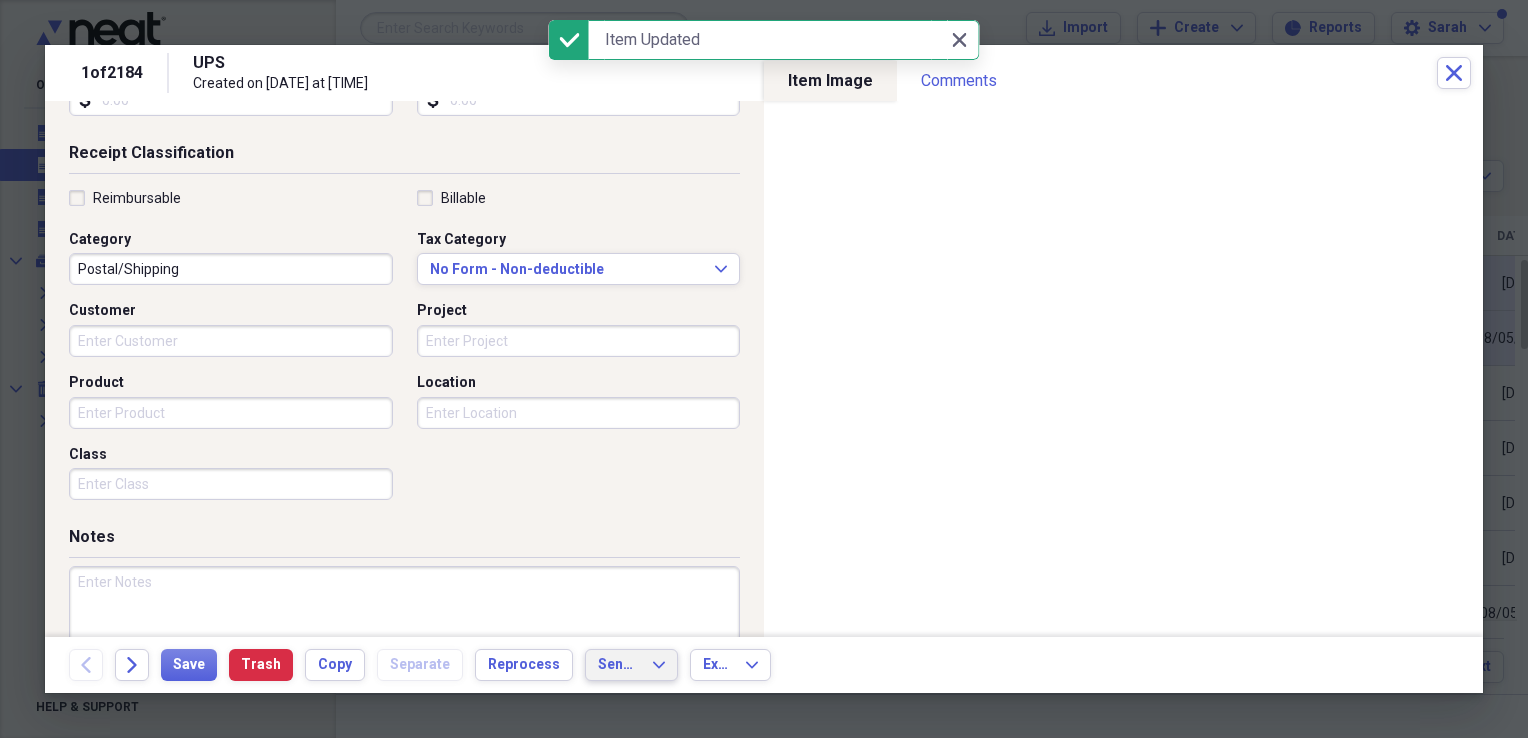 click on "Send To" at bounding box center [619, 665] 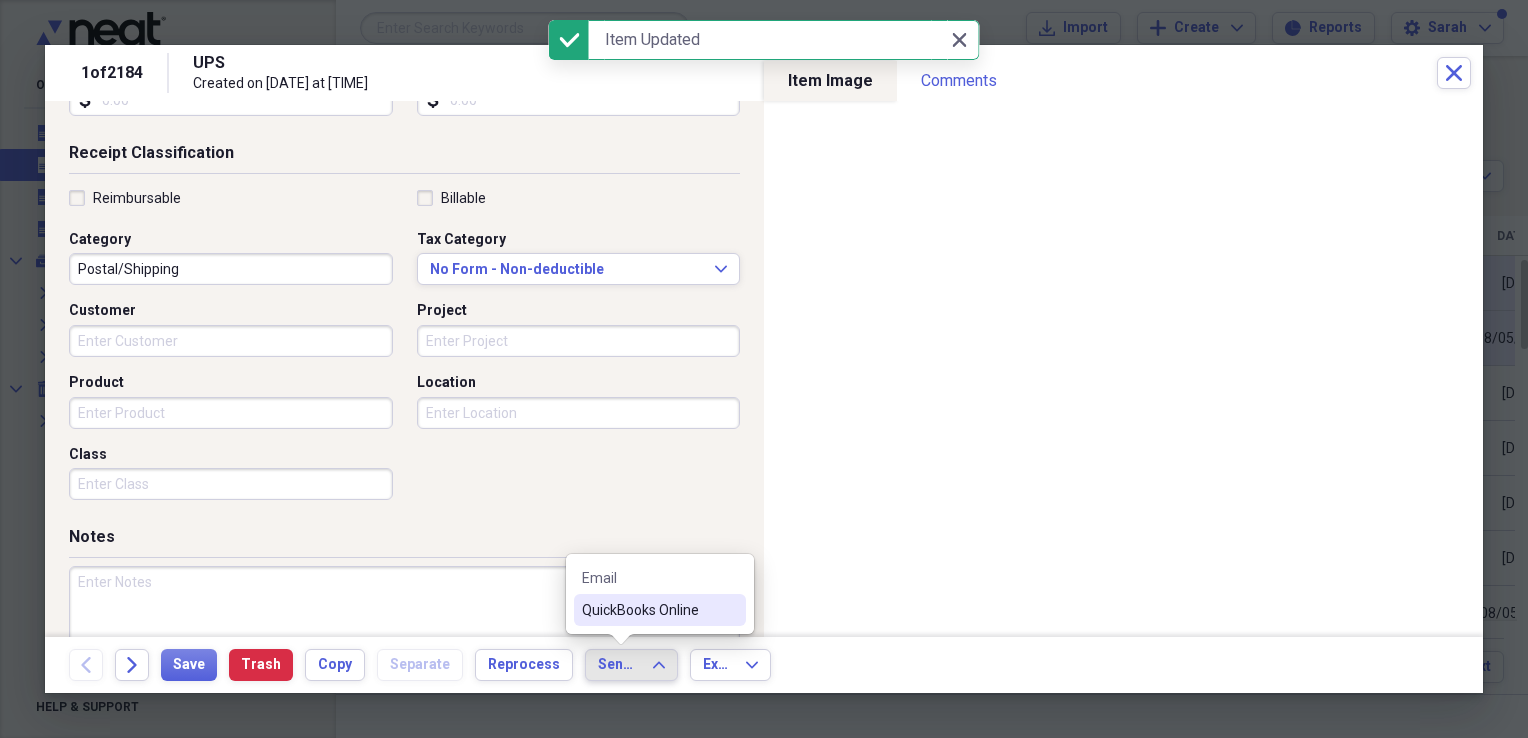 click on "QuickBooks Online" at bounding box center [648, 610] 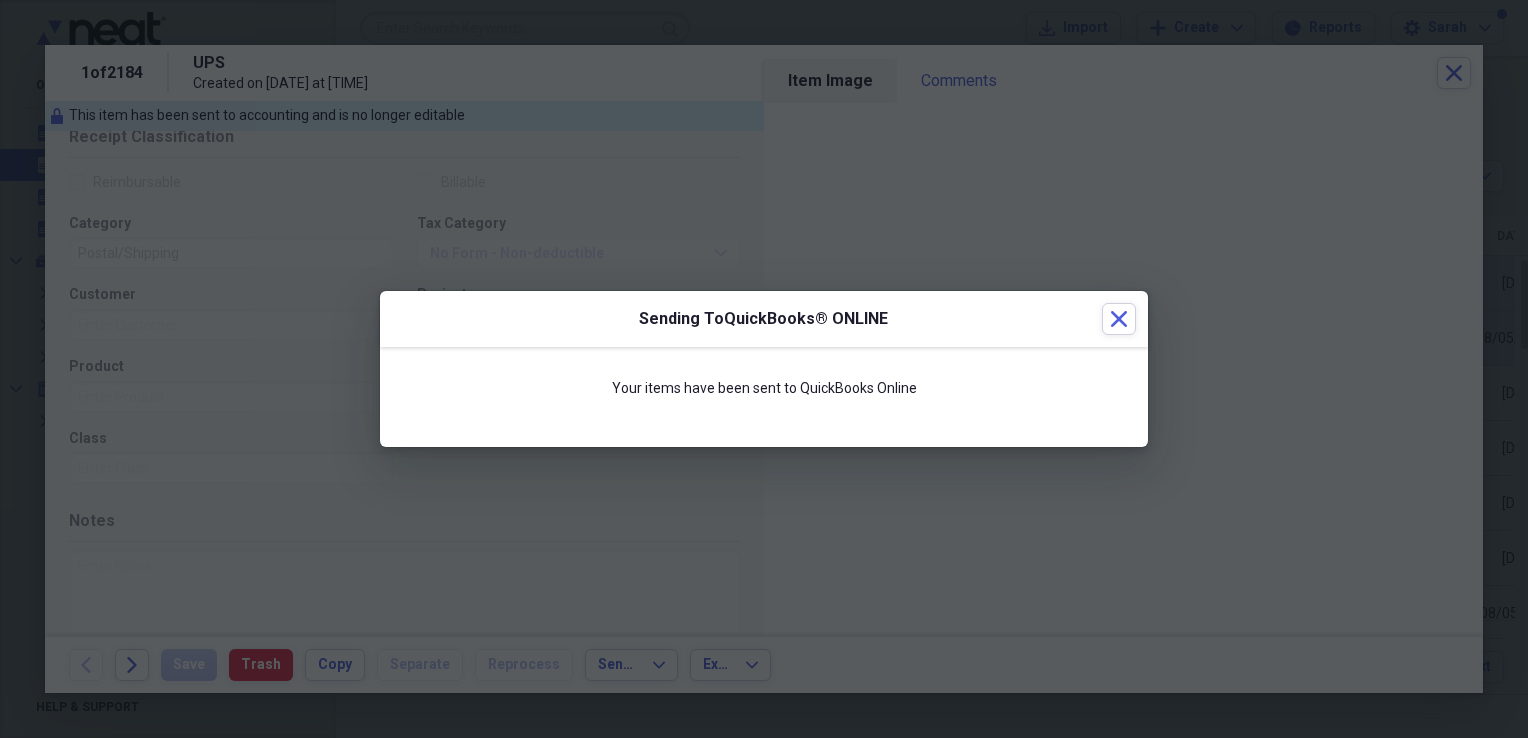 scroll, scrollTop: 384, scrollLeft: 0, axis: vertical 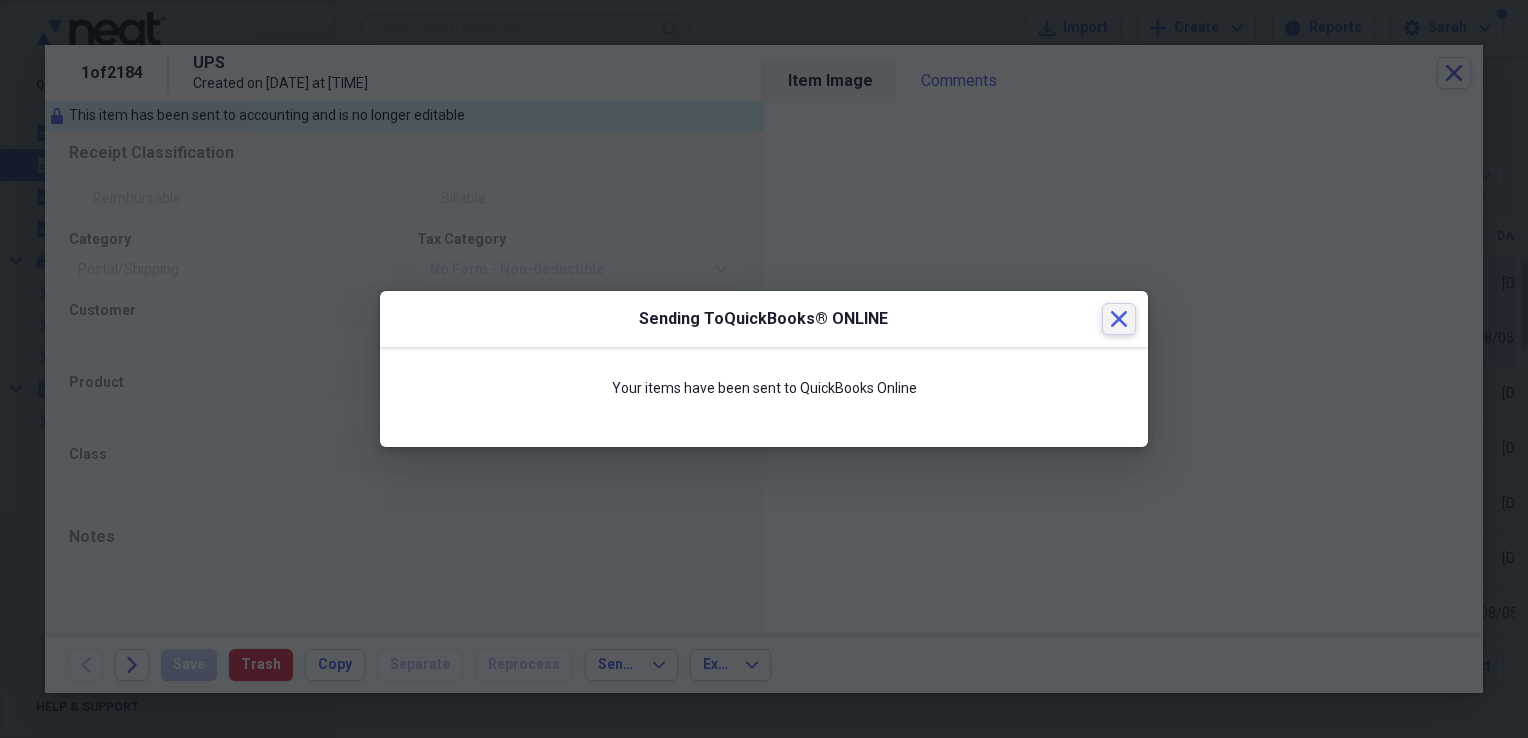 drag, startPoint x: 1124, startPoint y: 323, endPoint x: 1527, endPoint y: 30, distance: 498.25494 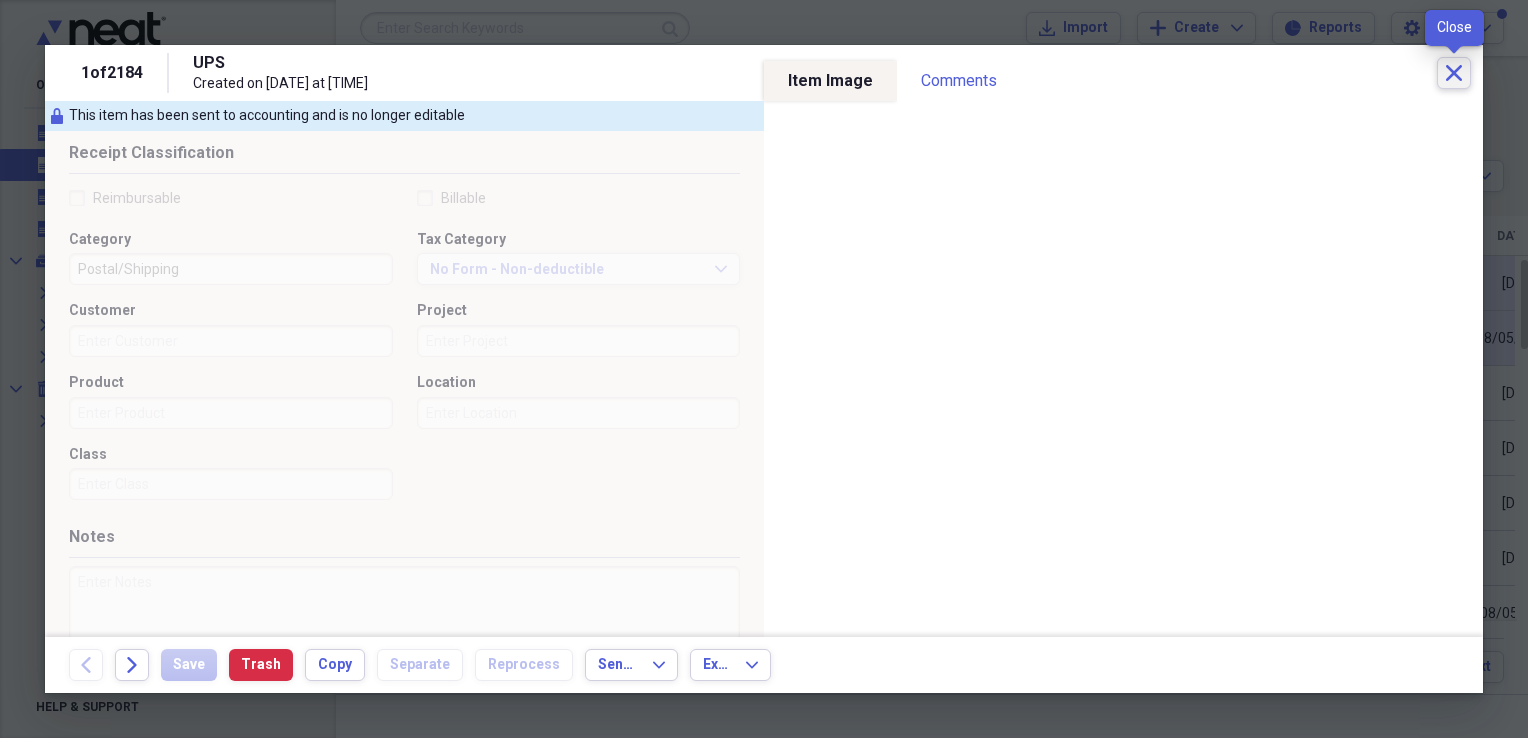 click on "Close" 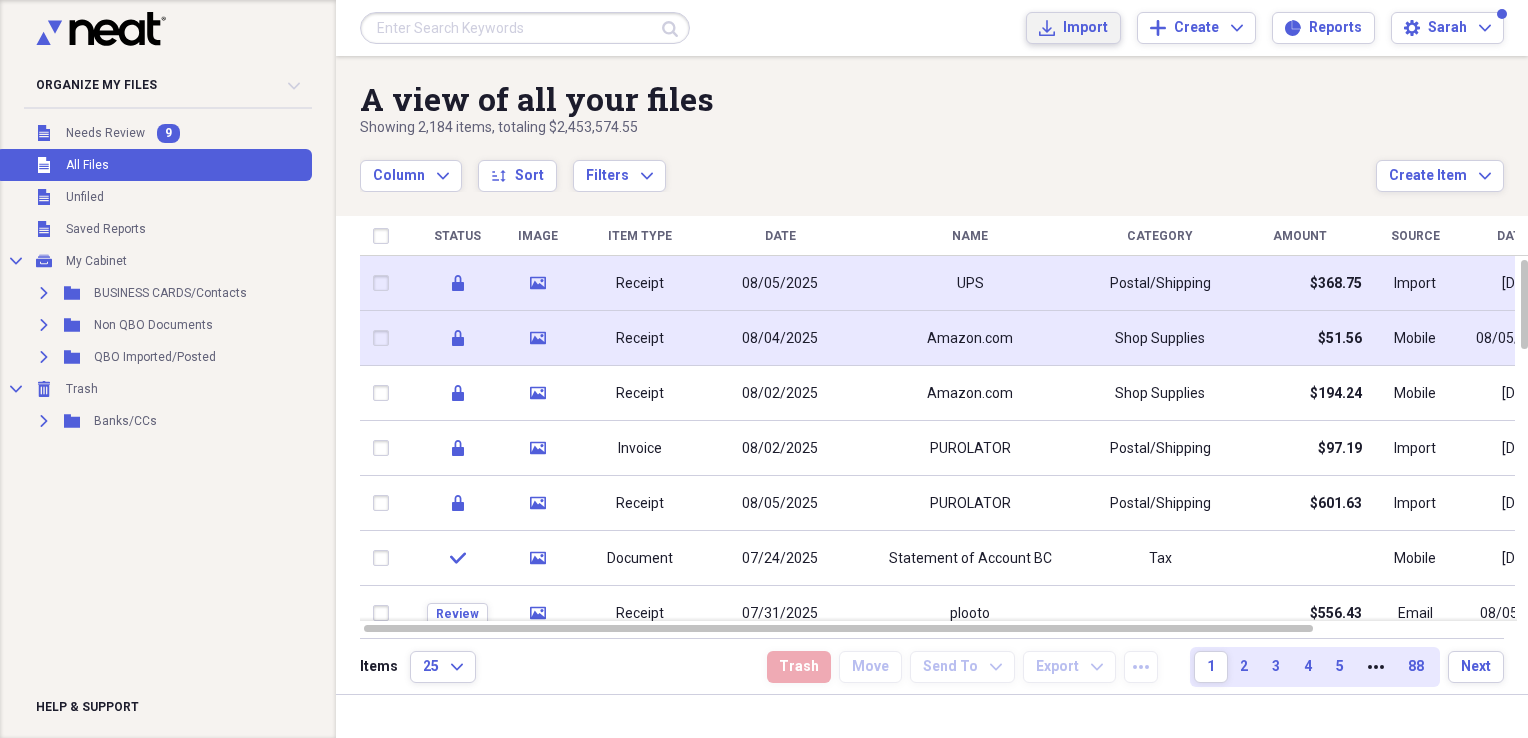 click on "Import" at bounding box center [1085, 28] 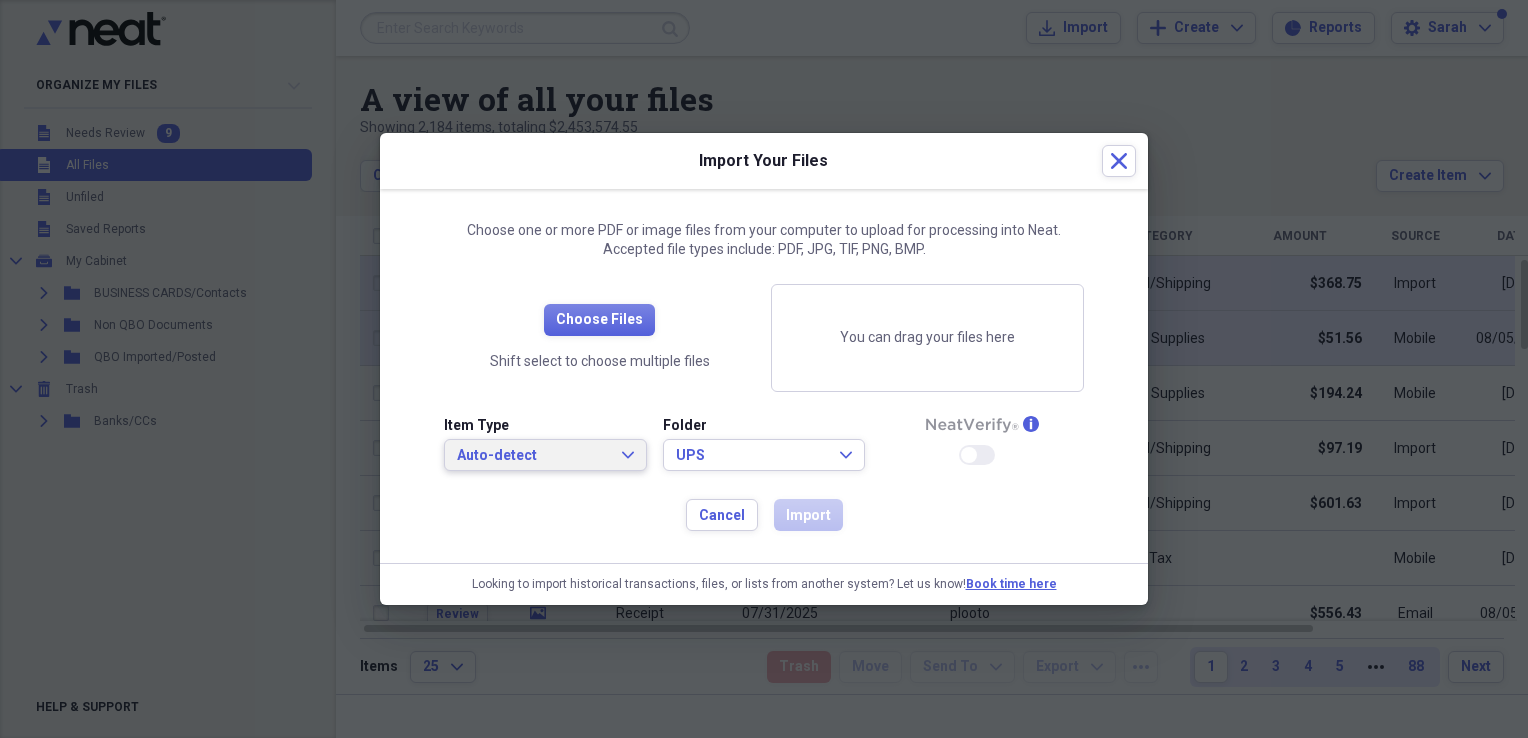 click on "Auto-detect" at bounding box center (533, 456) 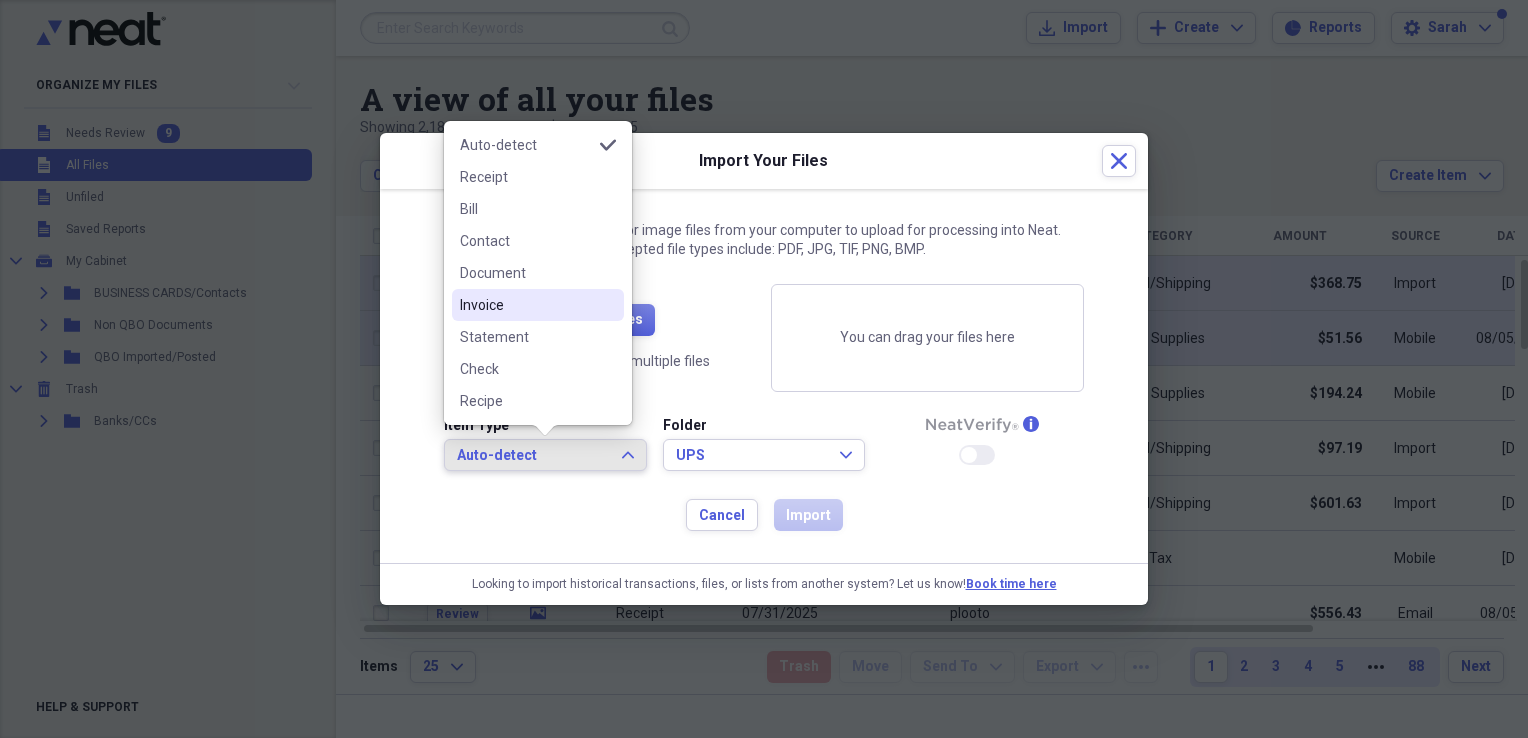 click on "Invoice" at bounding box center [526, 305] 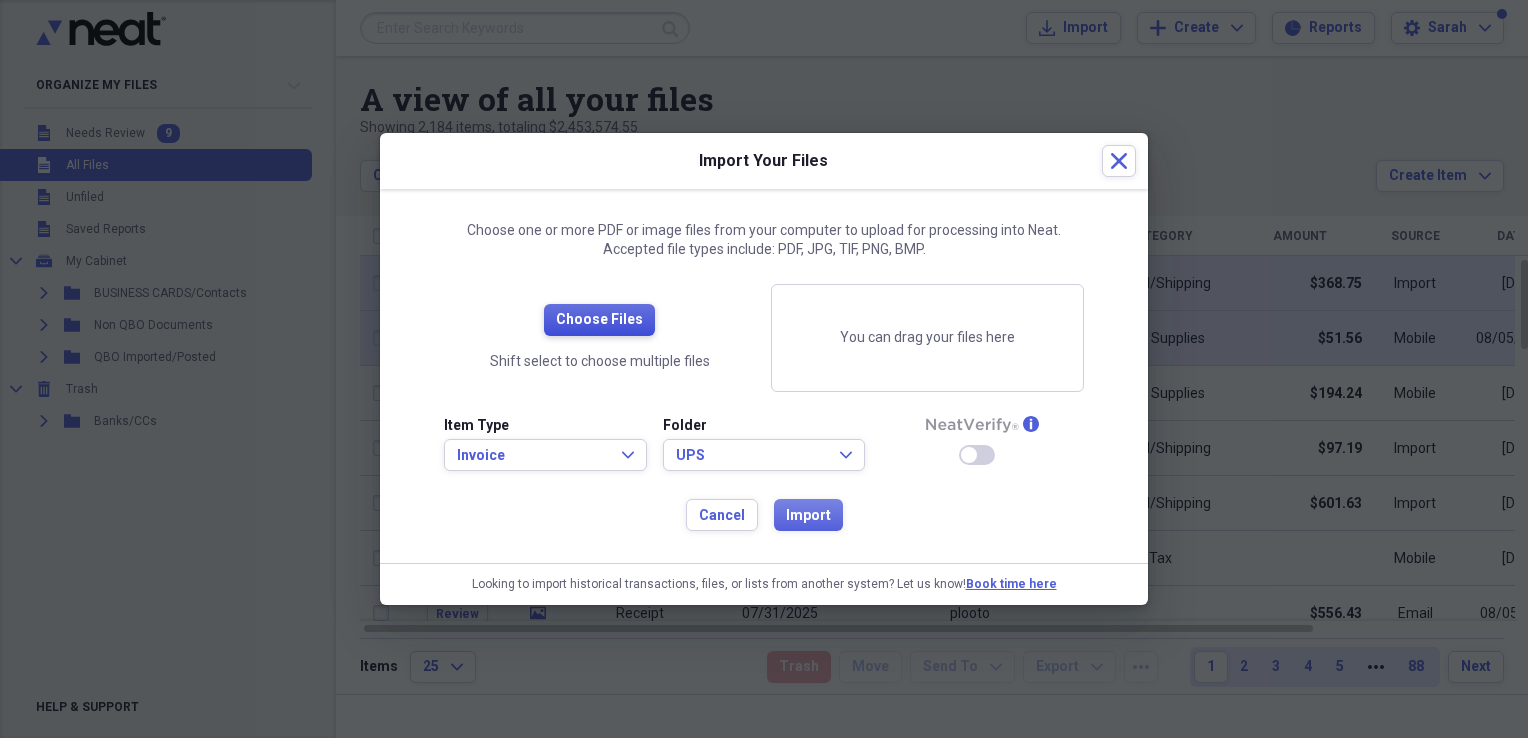 click on "Choose Files" at bounding box center (599, 320) 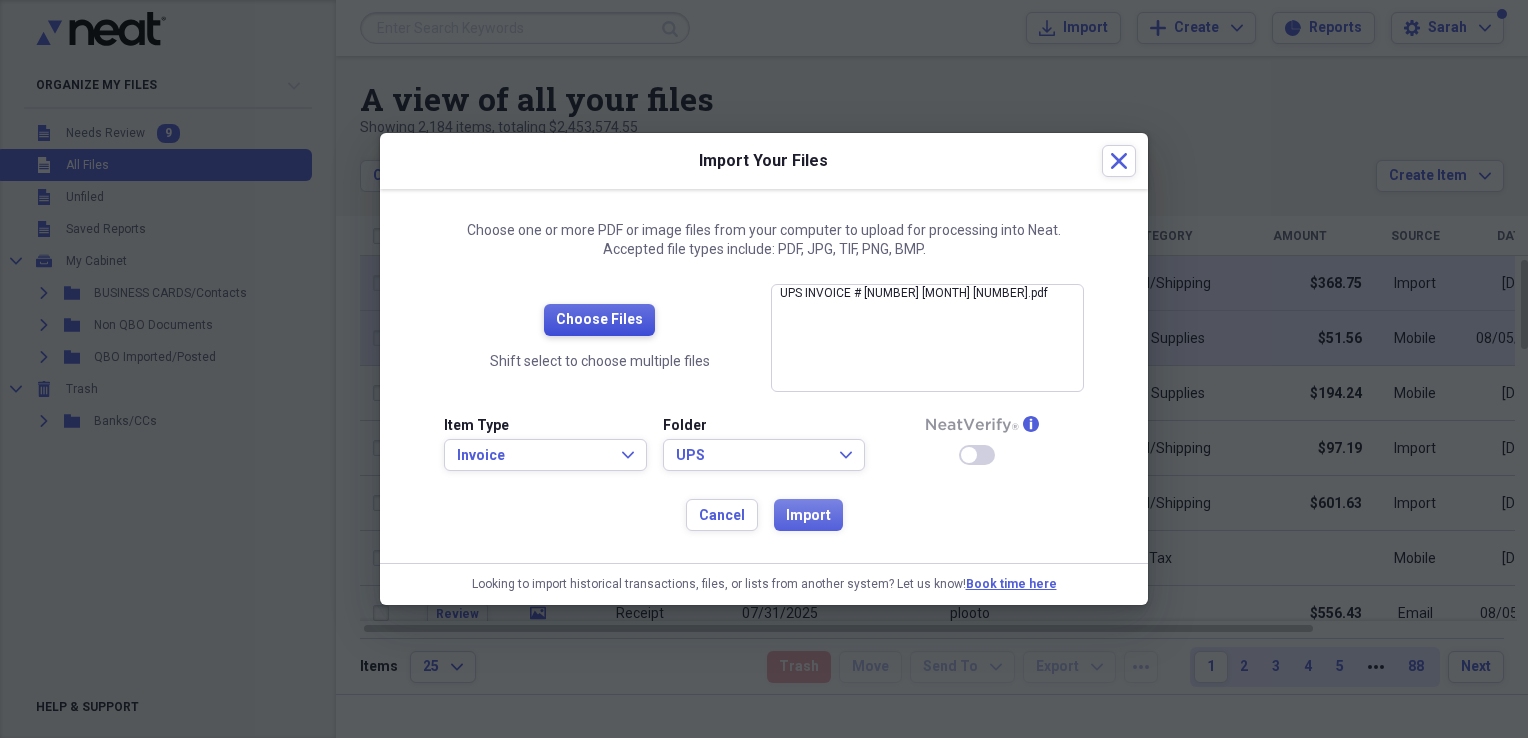 click on "Choose Files" at bounding box center [599, 320] 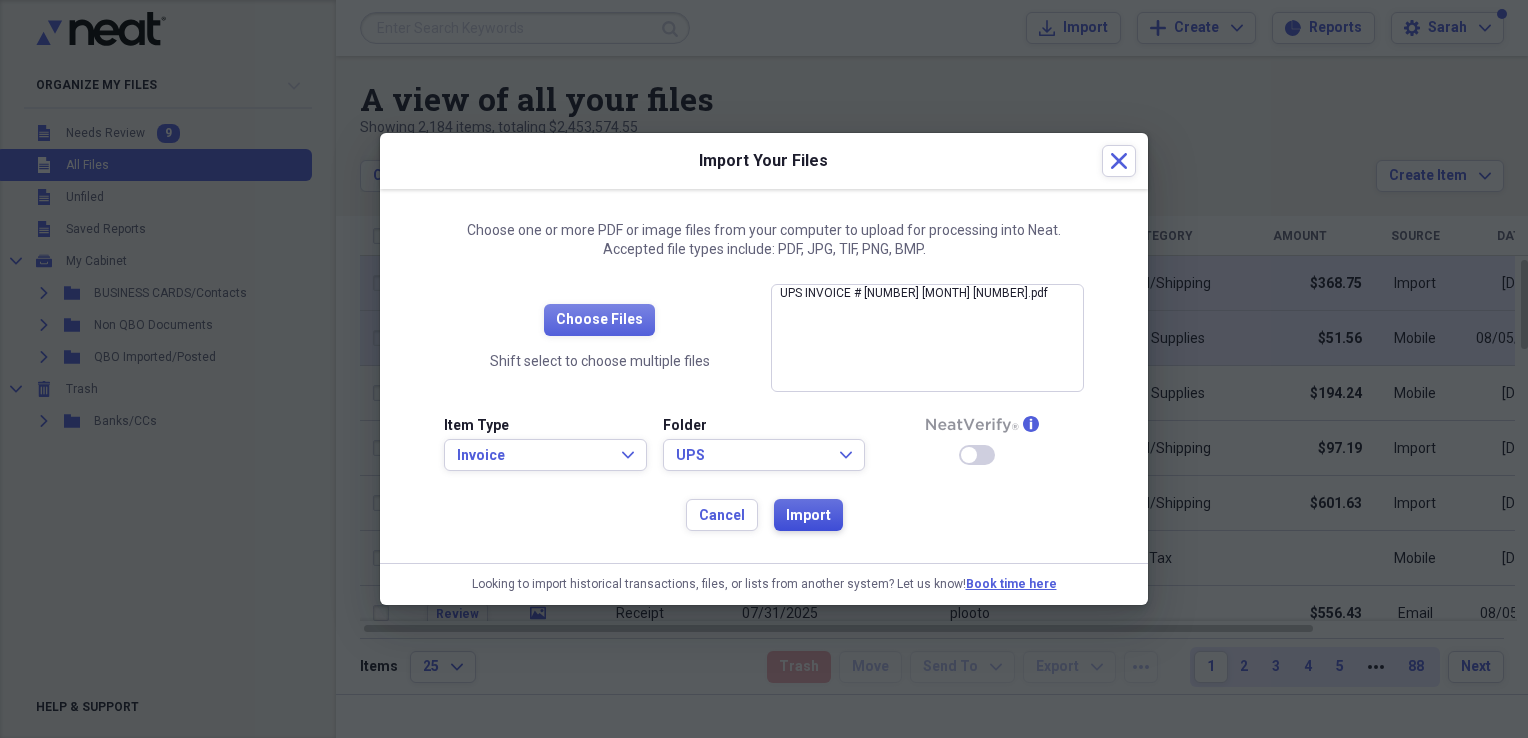 click on "Import" at bounding box center (808, 516) 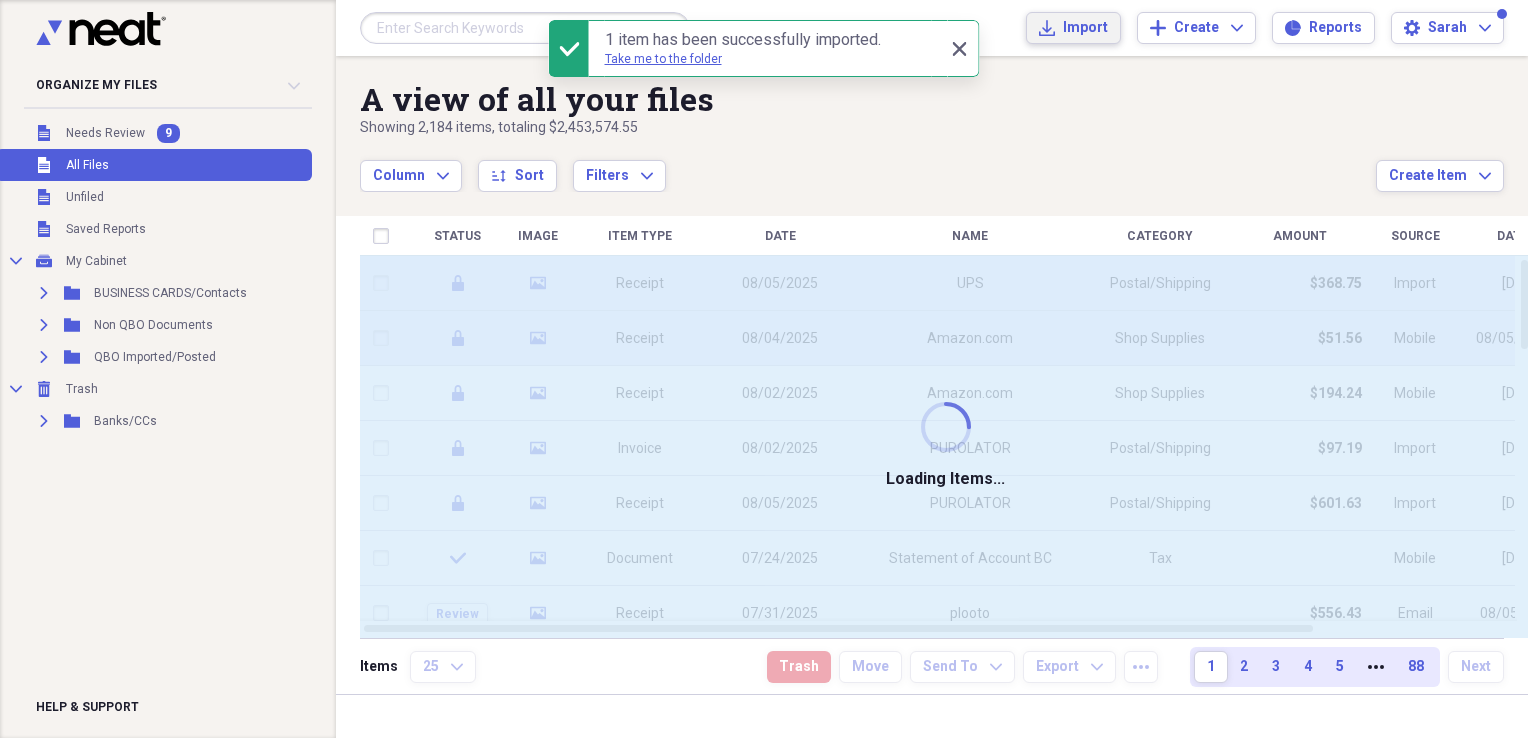 click on "Import" at bounding box center (1085, 28) 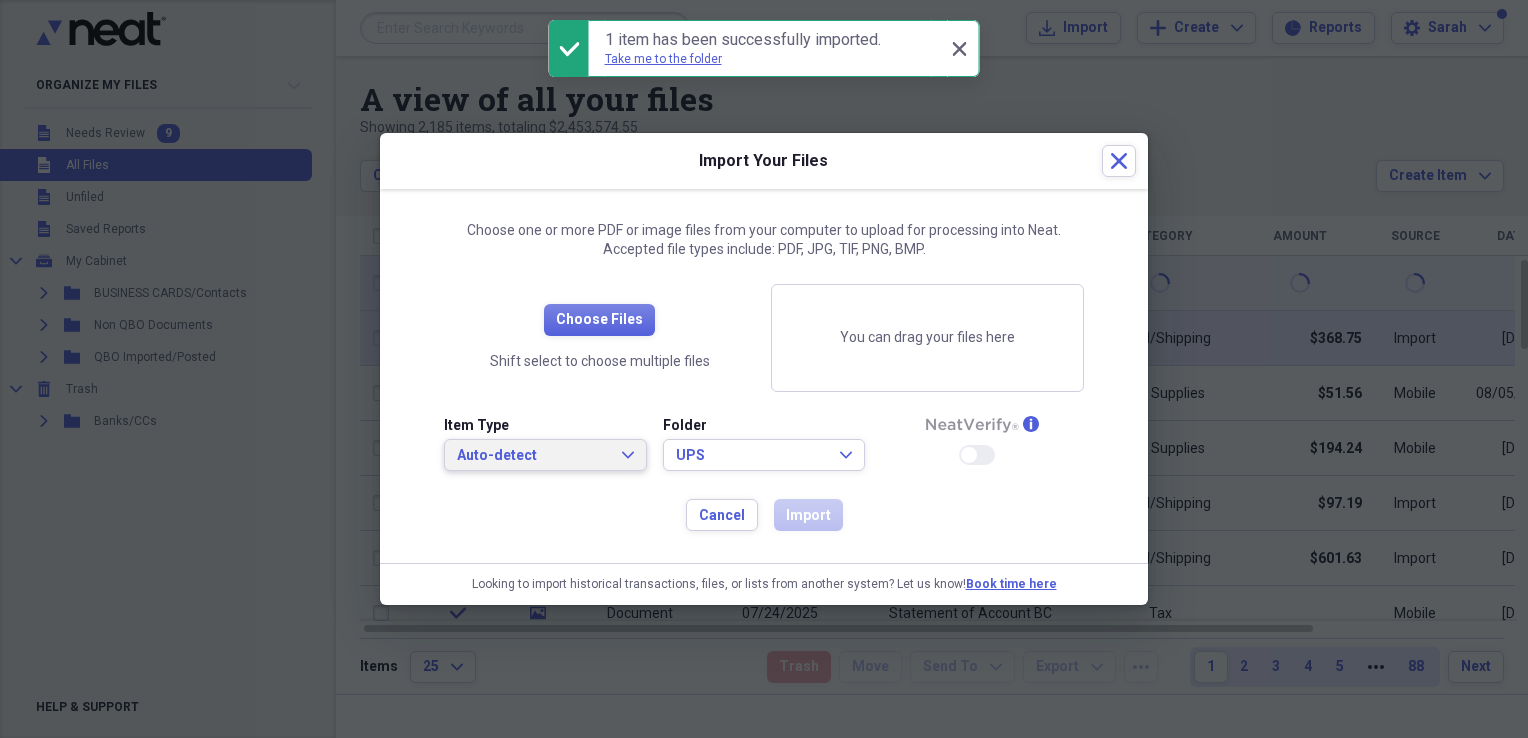 click on "Auto-detect" at bounding box center [533, 456] 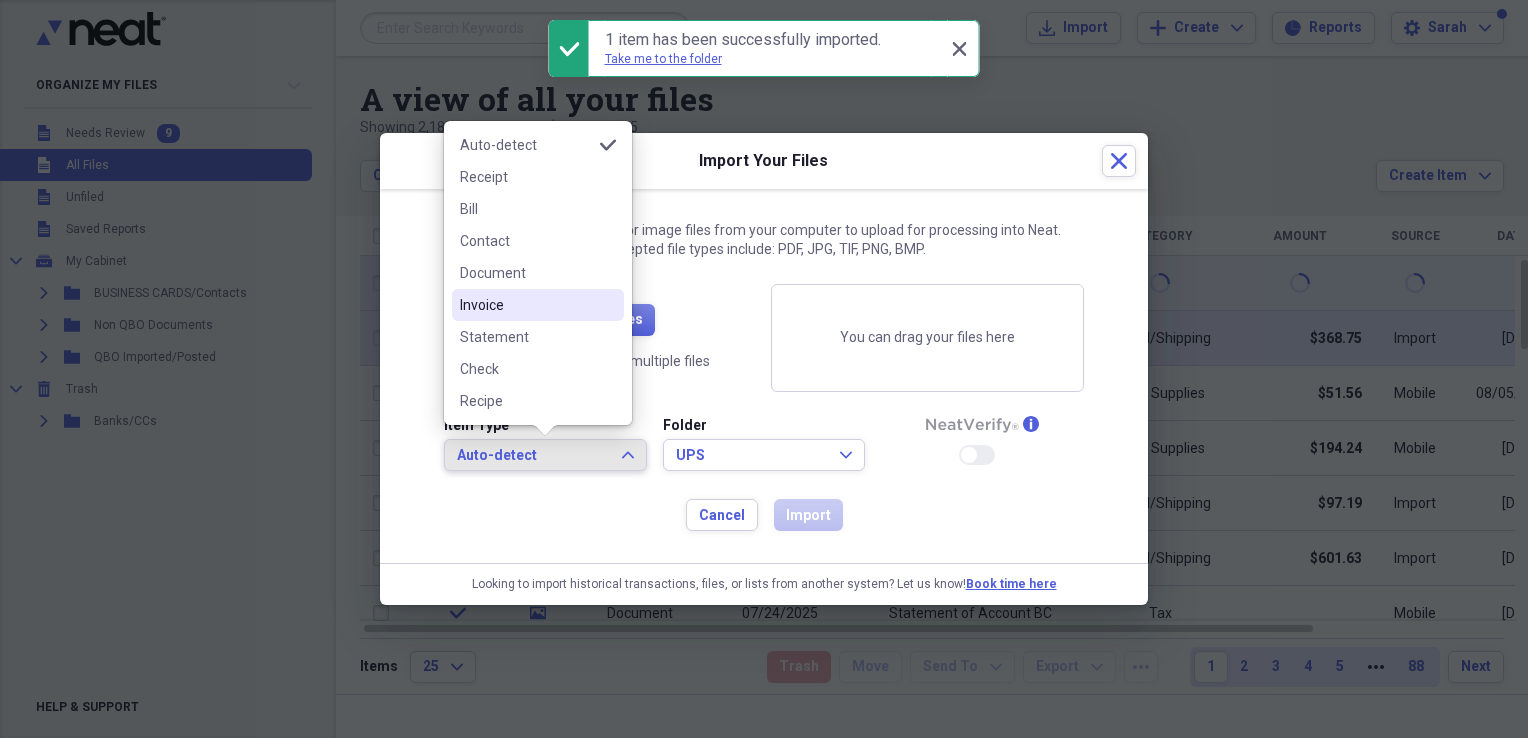 click on "Invoice" at bounding box center [526, 305] 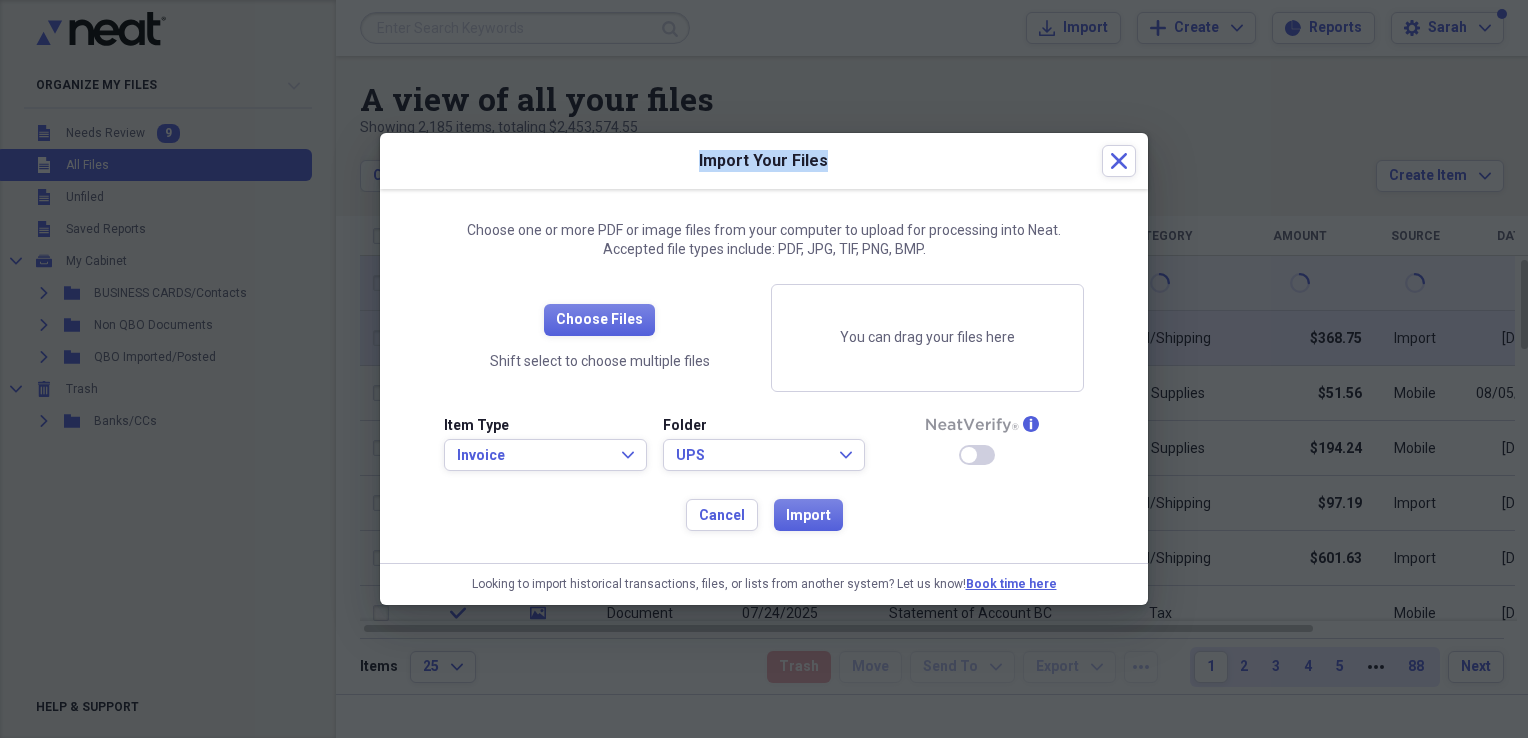 drag, startPoint x: 917, startPoint y: 153, endPoint x: 1180, endPoint y: 255, distance: 282.08685 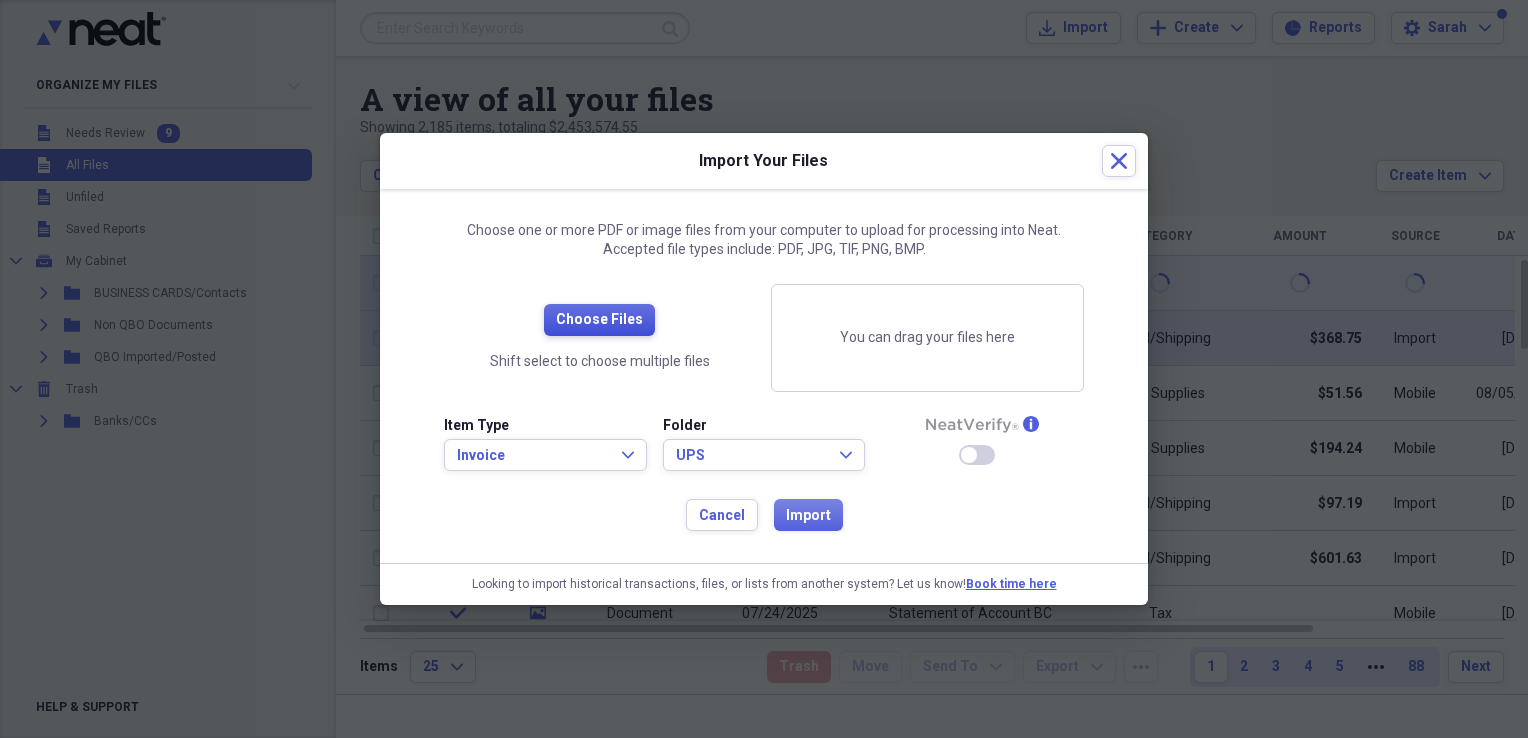 click on "Choose Files" at bounding box center (599, 320) 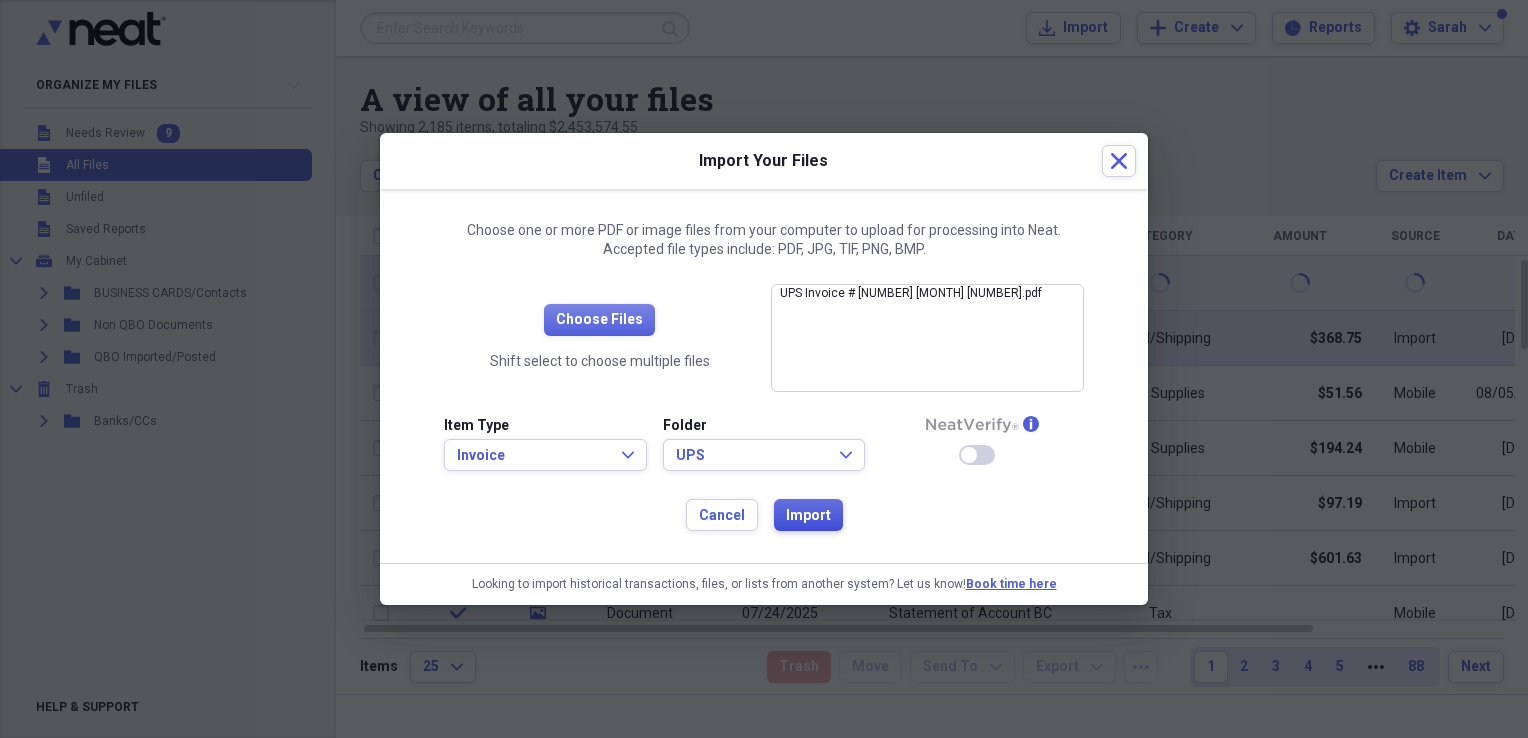 click on "Import" at bounding box center [808, 516] 